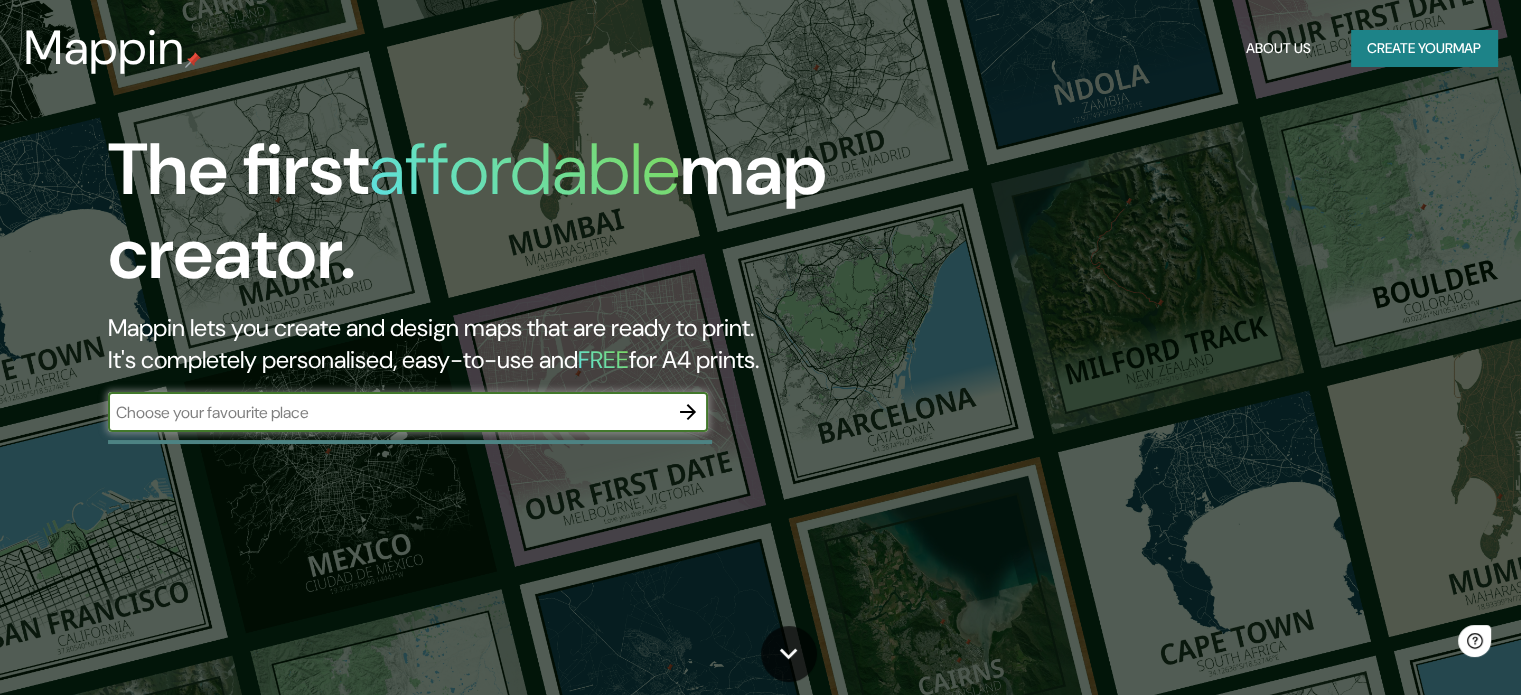 scroll, scrollTop: 0, scrollLeft: 0, axis: both 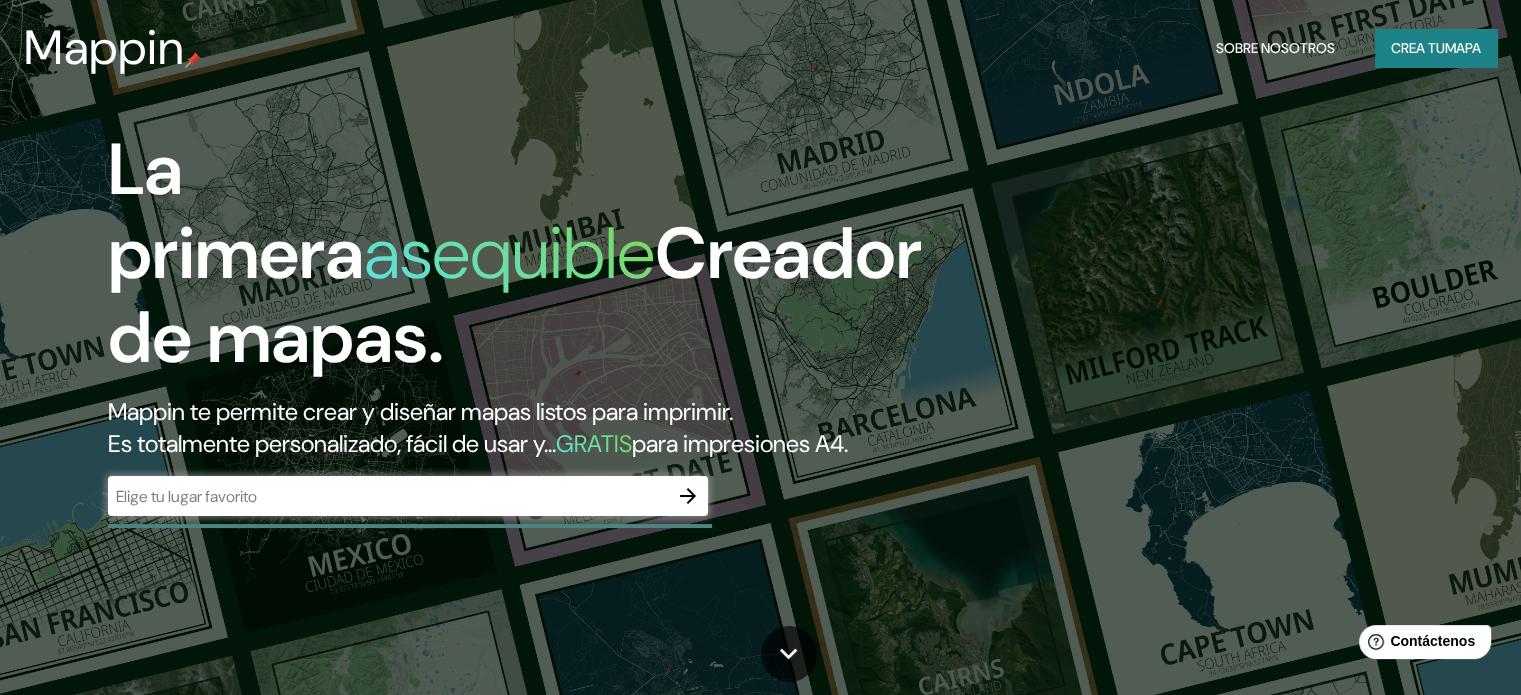 click at bounding box center [388, 496] 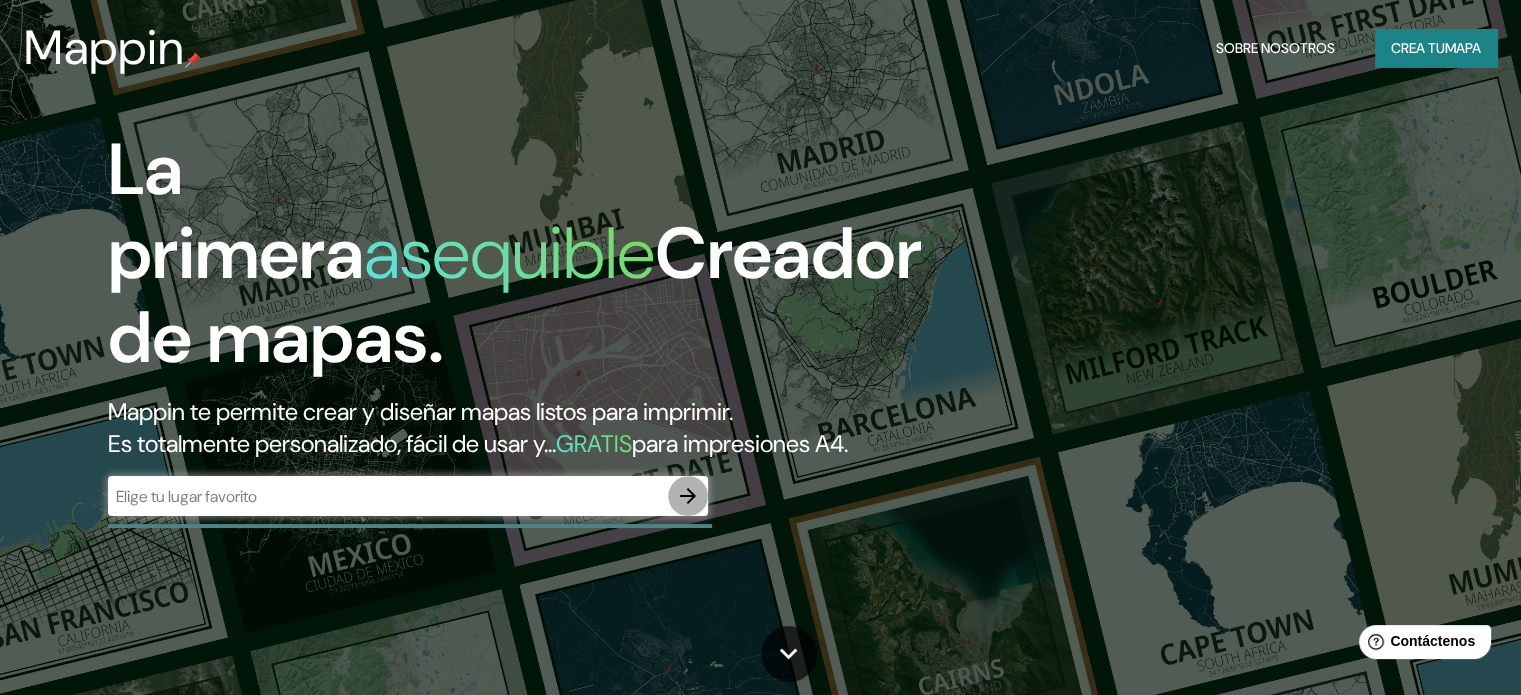 click 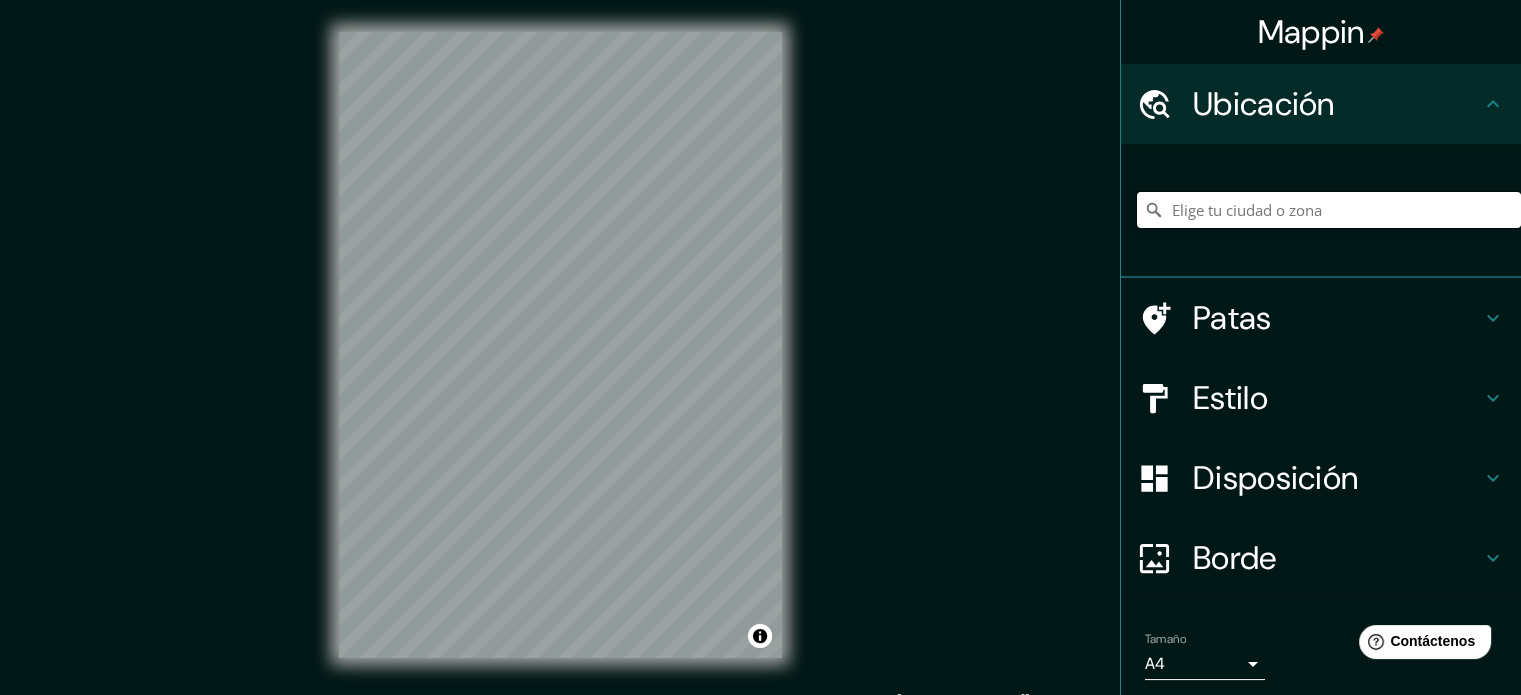 click at bounding box center (1329, 210) 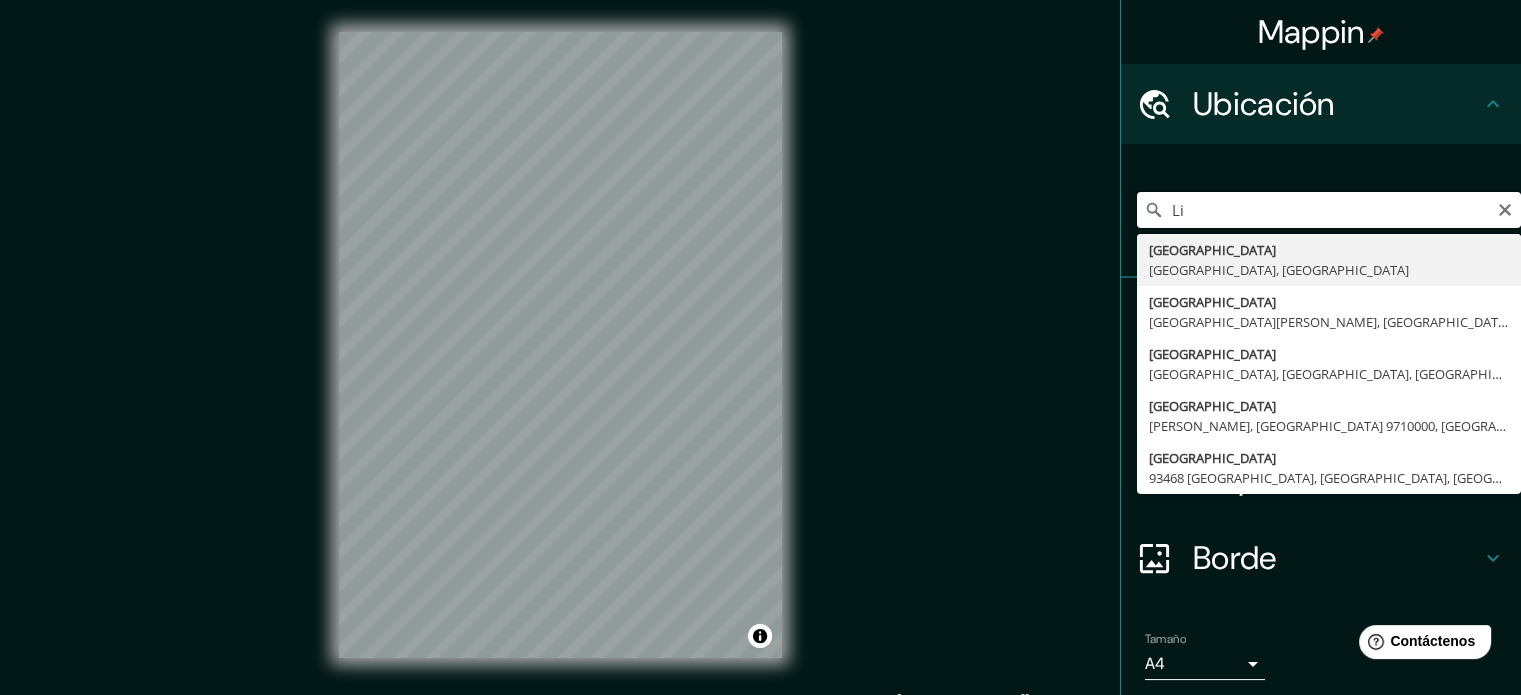 type on "L" 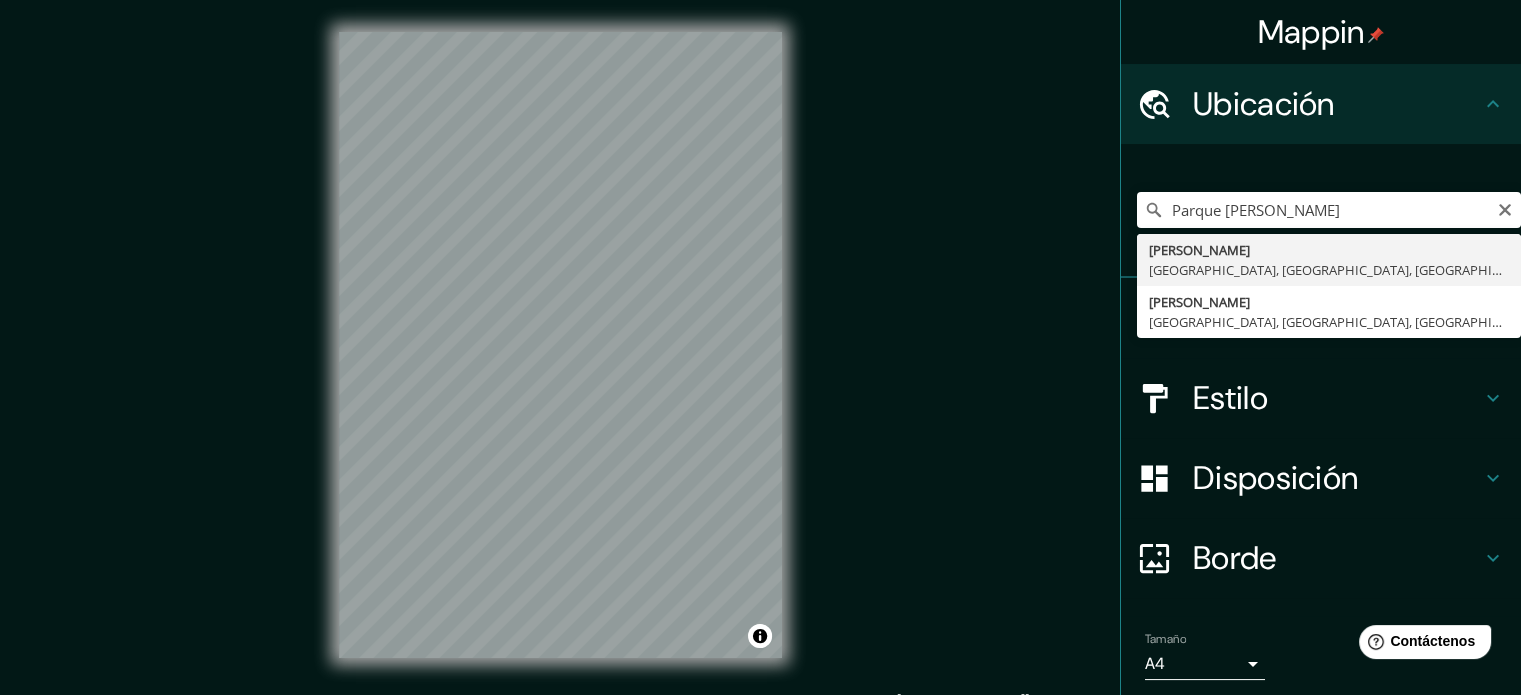type on "[PERSON_NAME], [GEOGRAPHIC_DATA], [GEOGRAPHIC_DATA], [GEOGRAPHIC_DATA]" 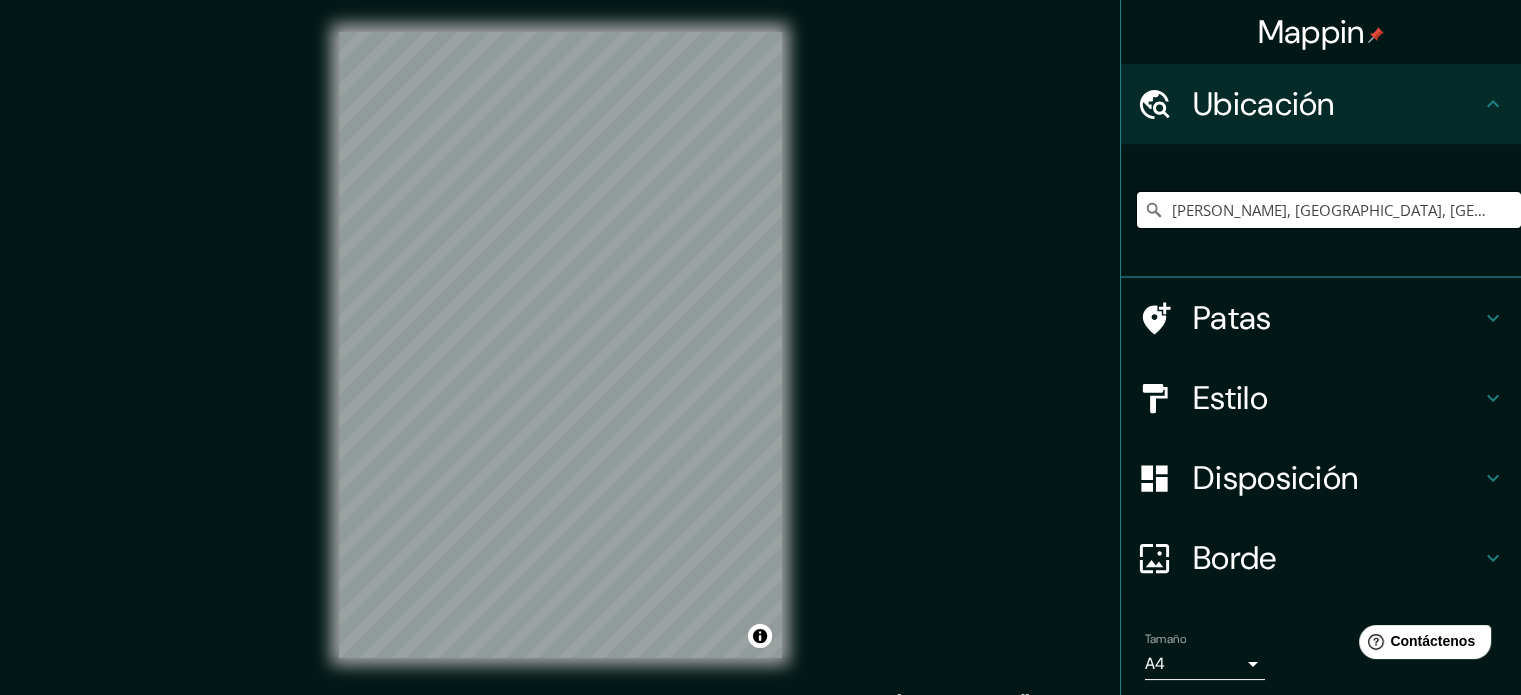scroll, scrollTop: 0, scrollLeft: 0, axis: both 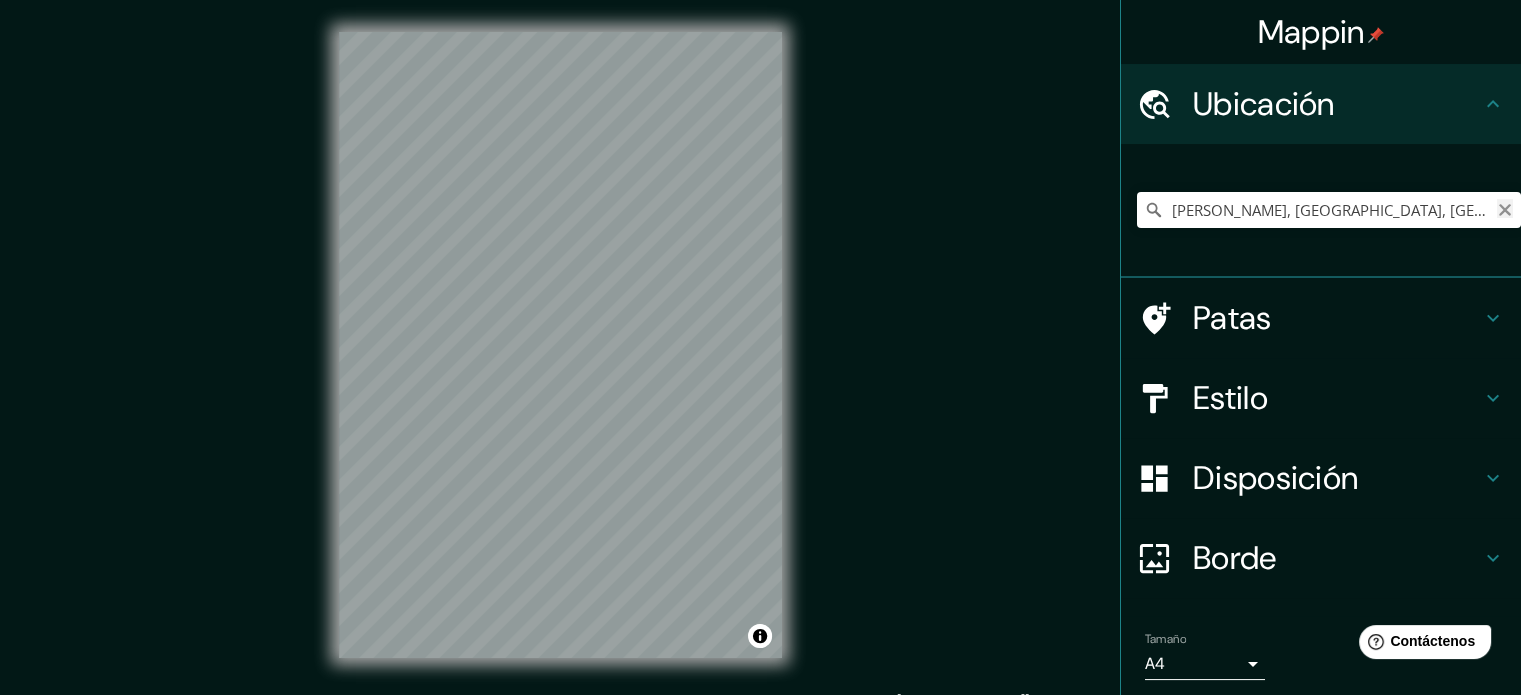 click 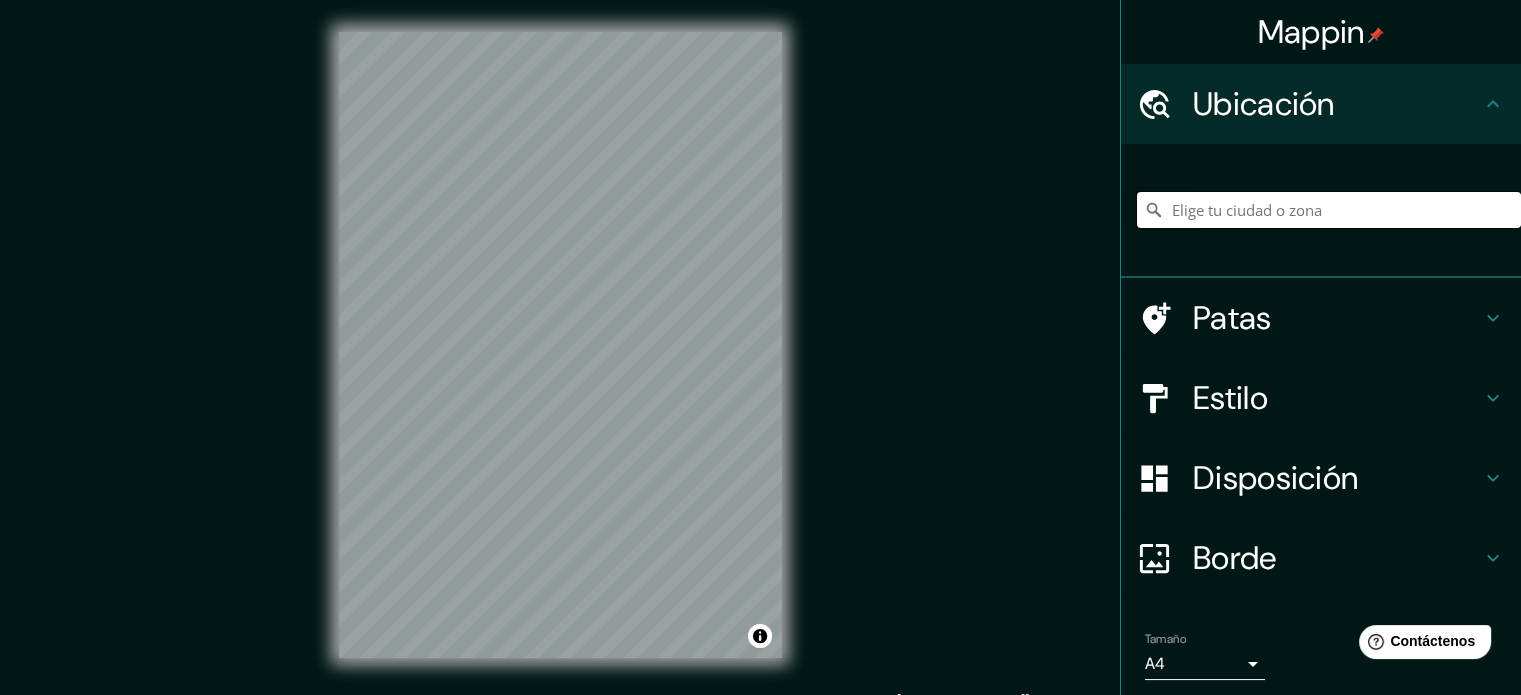 click at bounding box center [1329, 210] 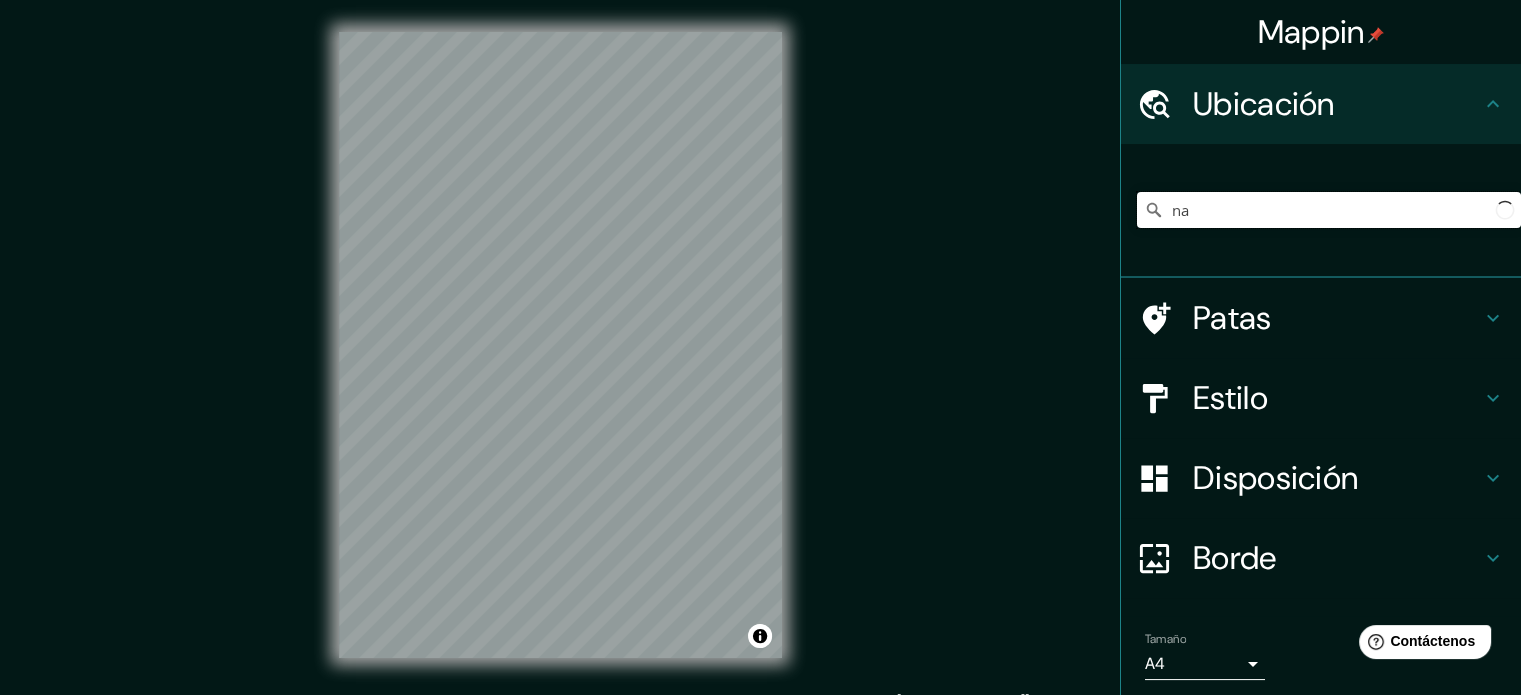 type on "n" 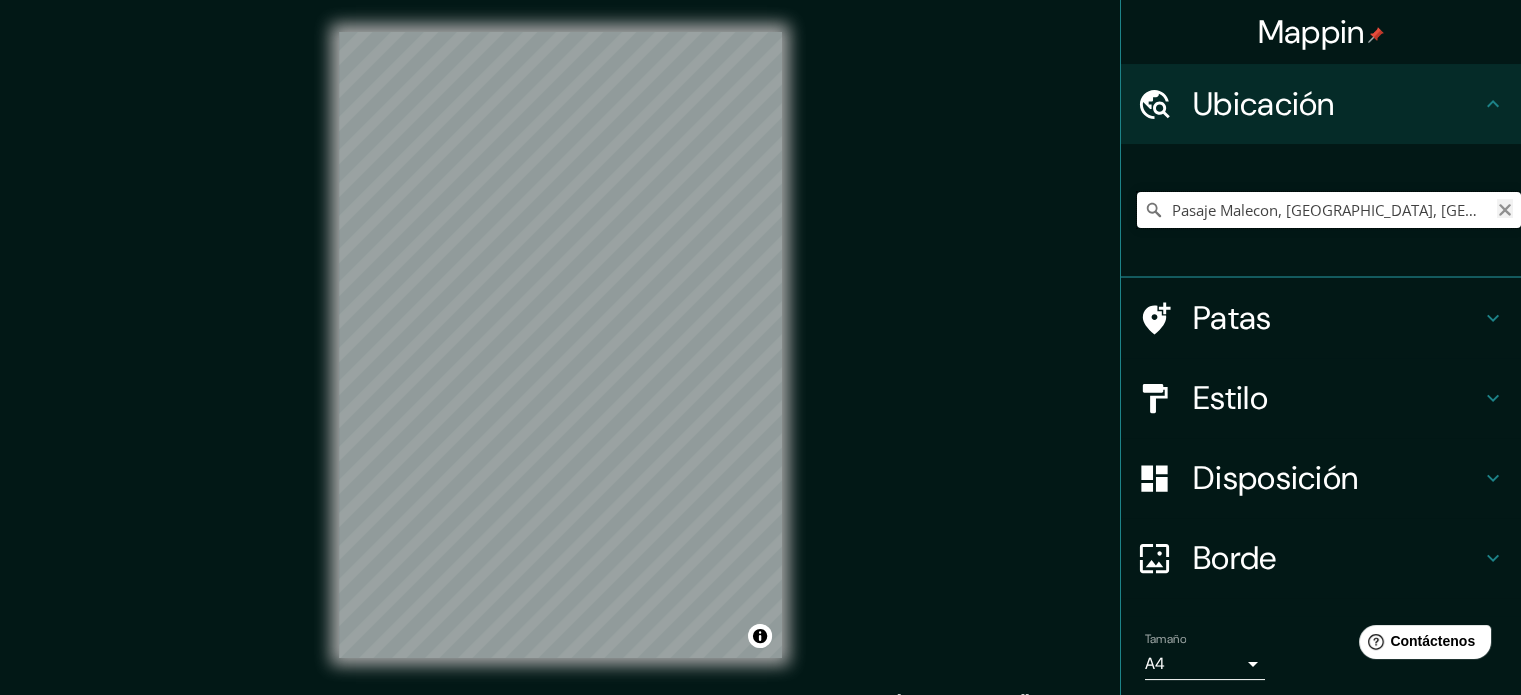 type on "Pasaje Malecon, [GEOGRAPHIC_DATA], [GEOGRAPHIC_DATA], [GEOGRAPHIC_DATA]" 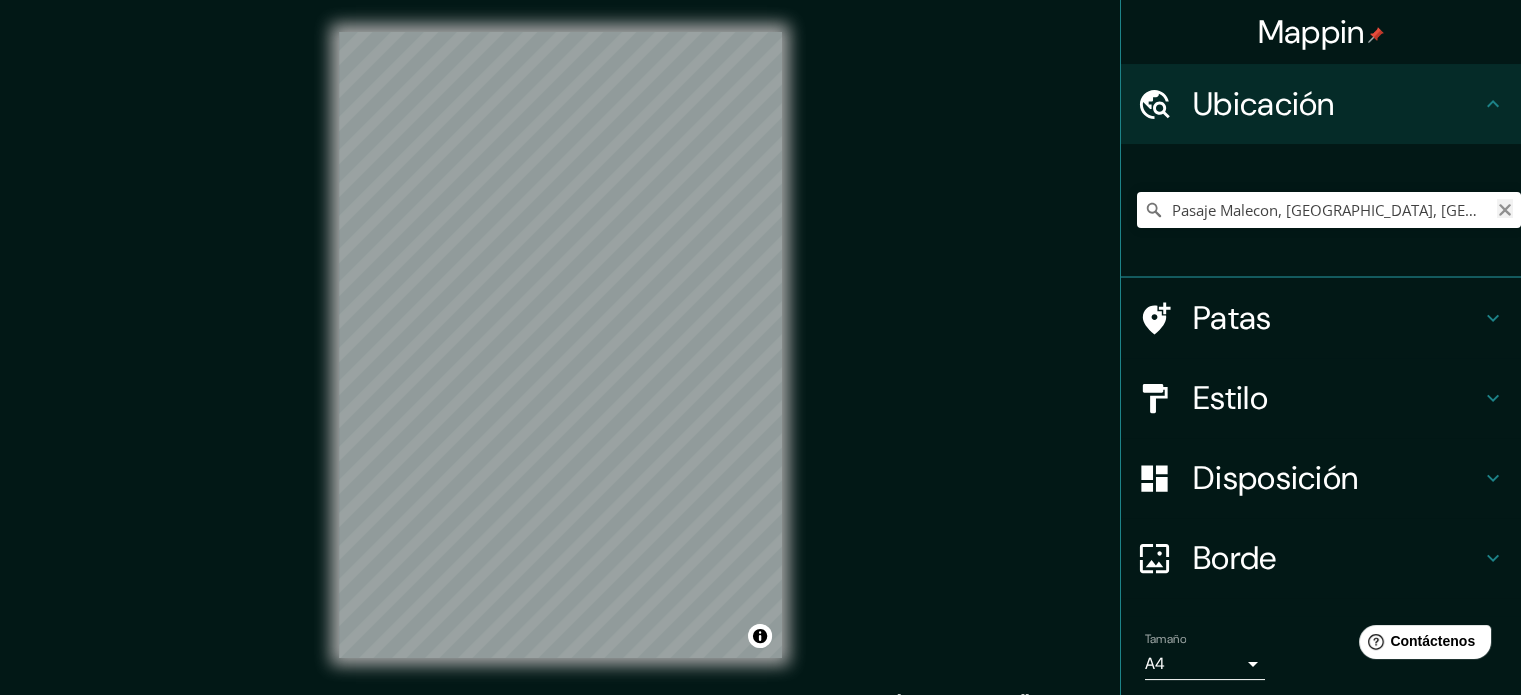 click 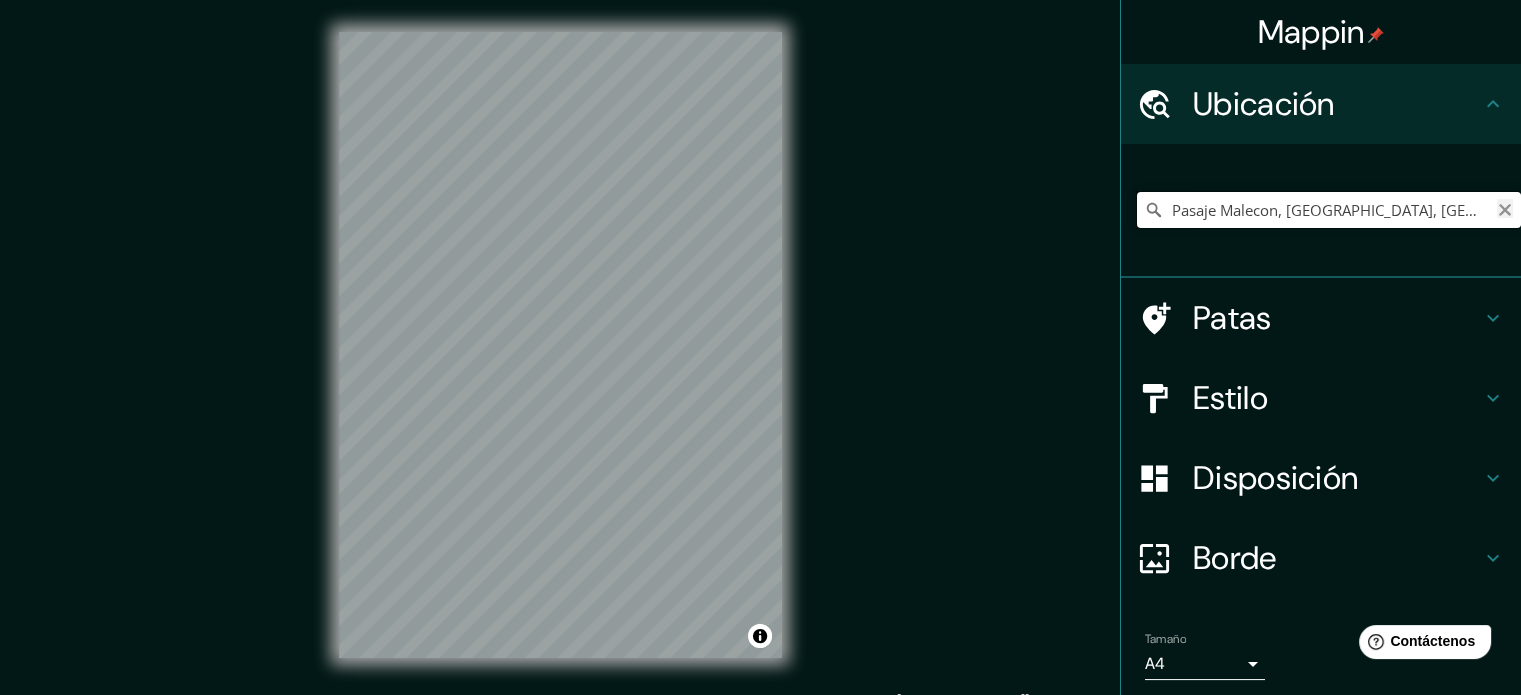 type 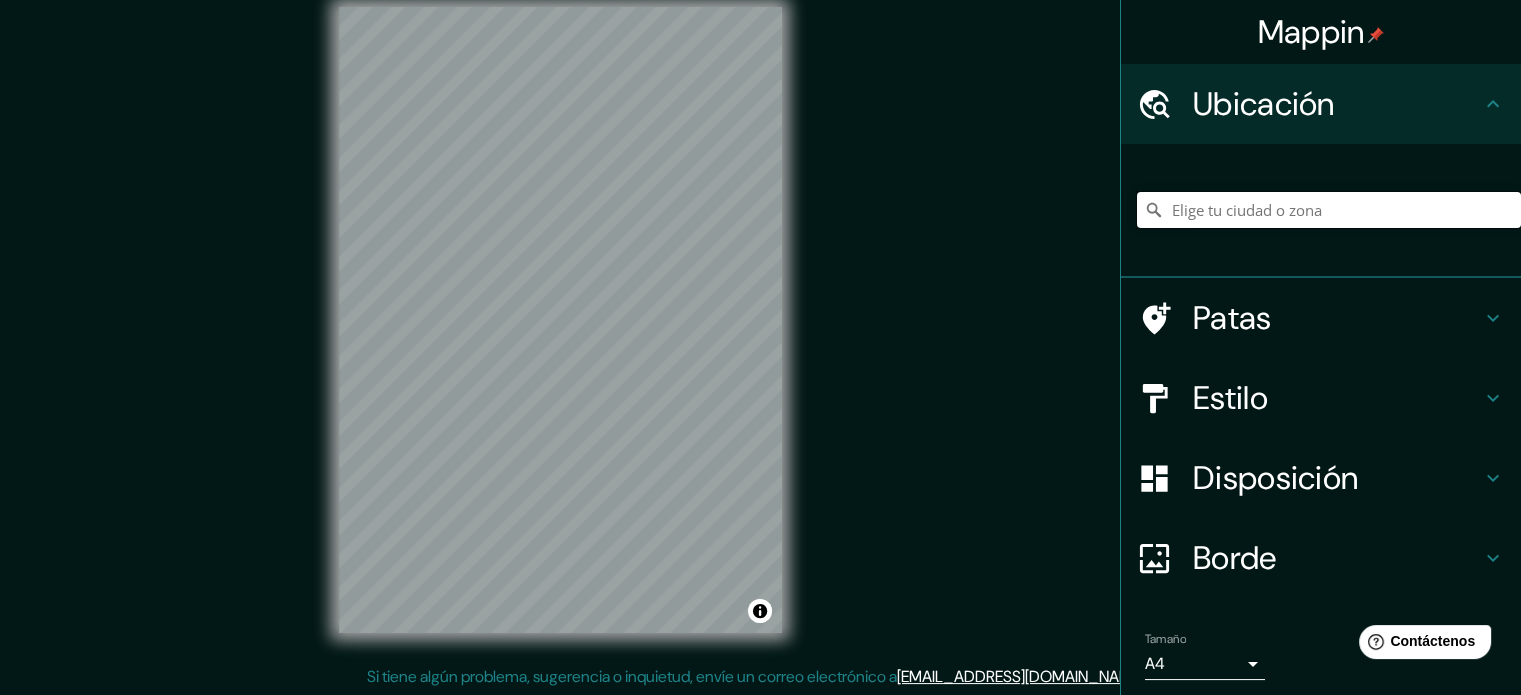 scroll, scrollTop: 26, scrollLeft: 0, axis: vertical 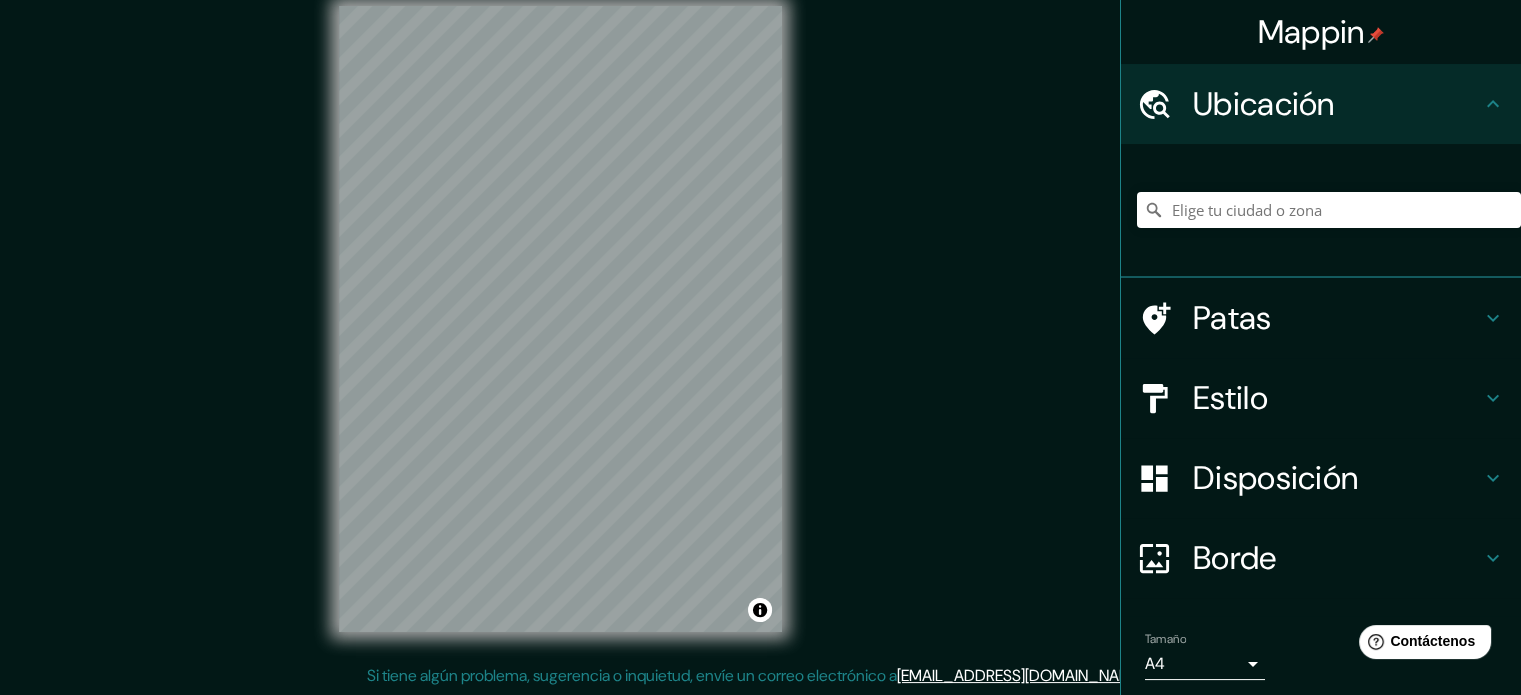 click on "Mappin Ubicación Pasaje Malecón [GEOGRAPHIC_DATA], [GEOGRAPHIC_DATA], [GEOGRAPHIC_DATA] Patas Estilo Disposición Borde Elige un borde.  Consejo  : puedes opacar las capas del marco para crear efectos geniales. Ninguno Simple Transparente Elegante Tamaño A4 single Crea tu mapa © Mapbox   © OpenStreetMap   Improve this map Si tiene algún problema, sugerencia o inquietud, envíe un correo electrónico a  [EMAIL_ADDRESS][DOMAIN_NAME]  .   . ." at bounding box center (760, 335) 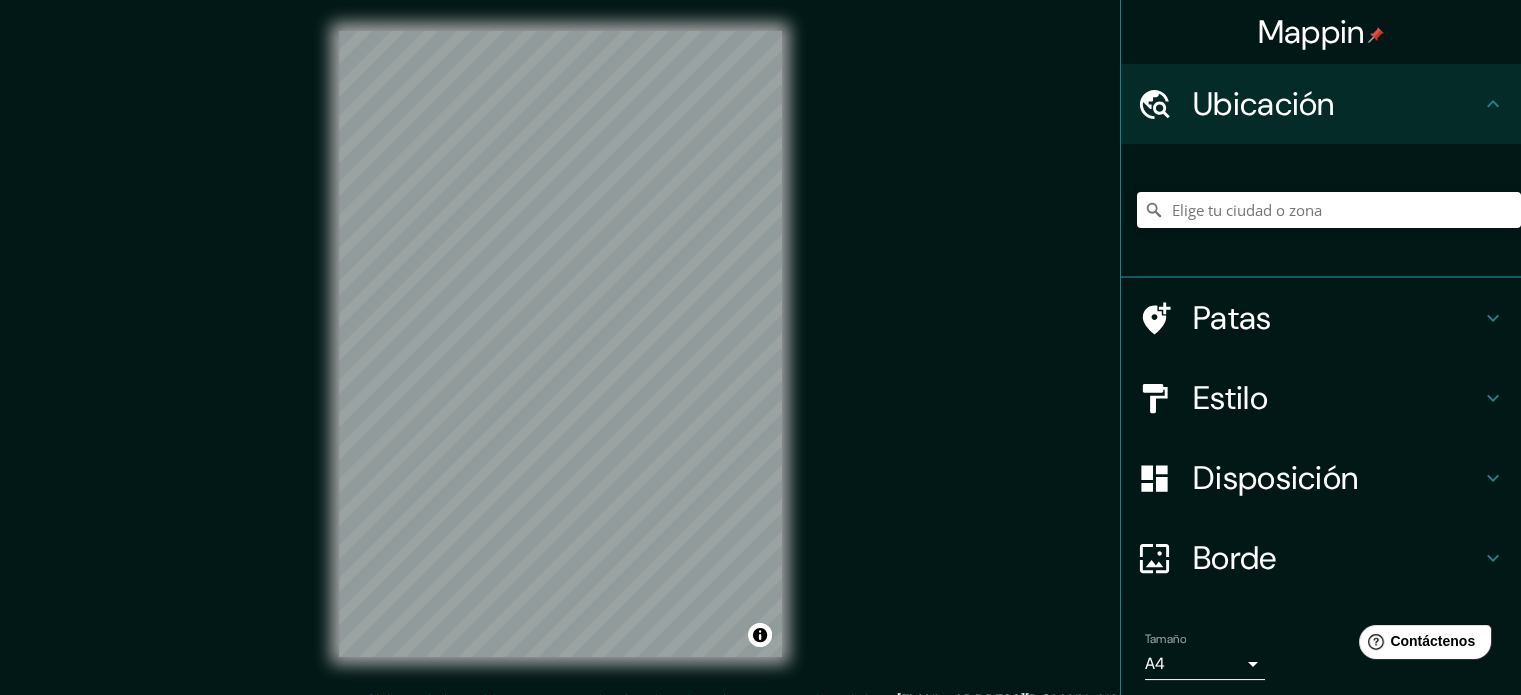 scroll, scrollTop: 0, scrollLeft: 0, axis: both 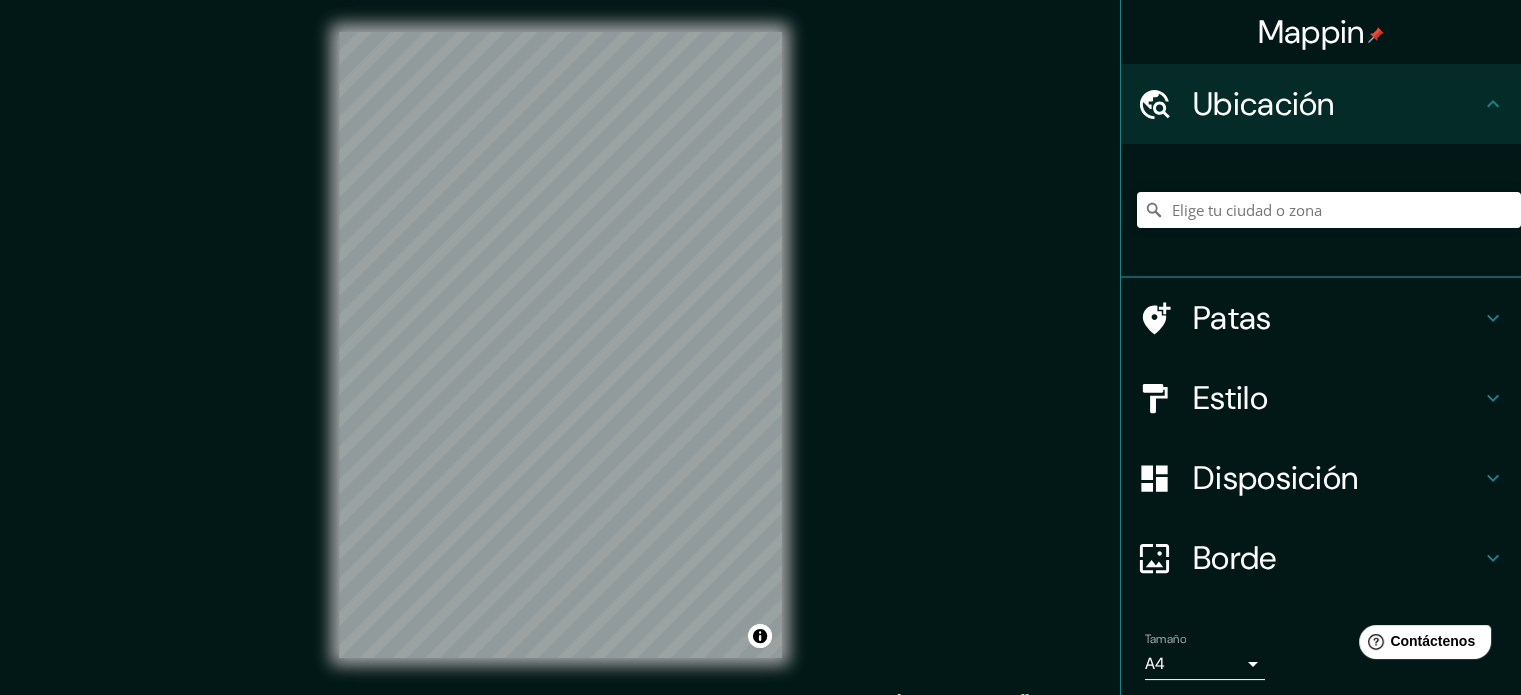 click on "© Mapbox   © OpenStreetMap   Improve this map" at bounding box center (560, 345) 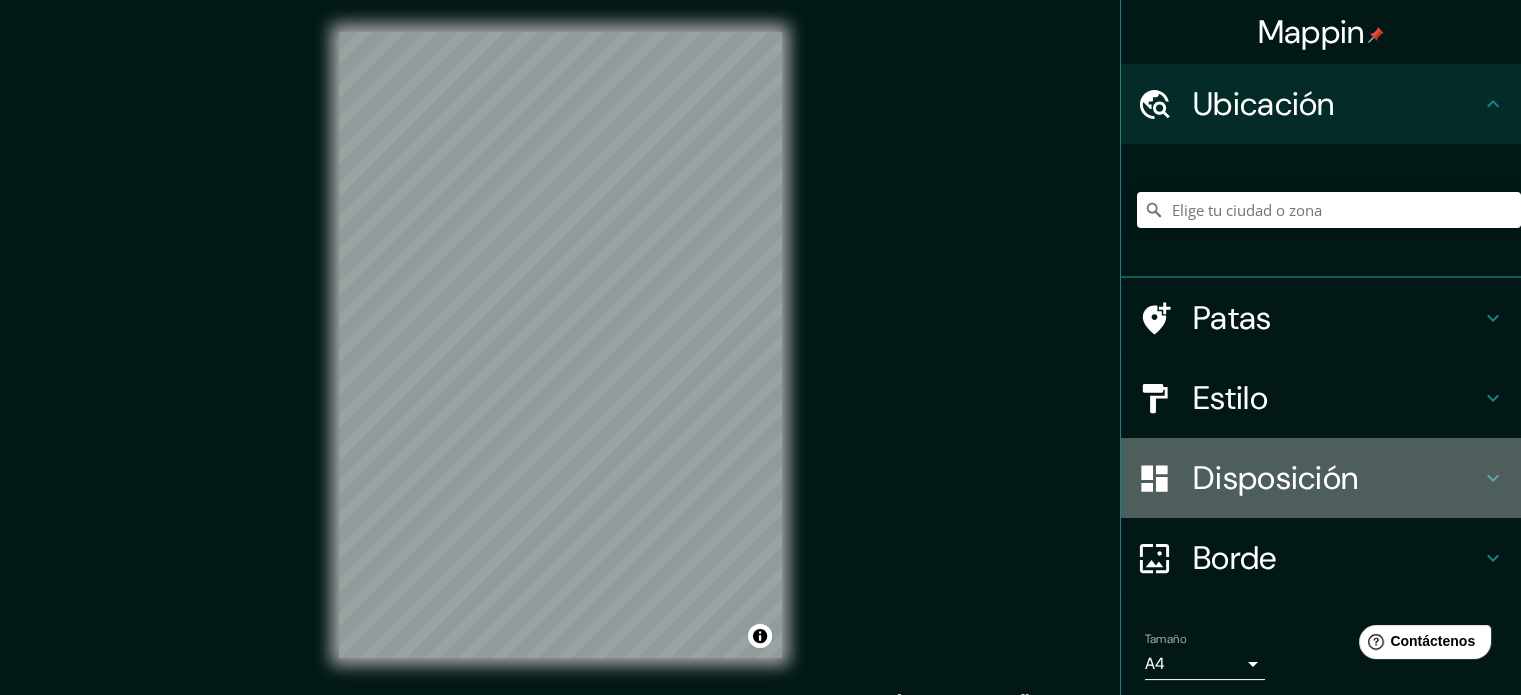 click on "Disposición" at bounding box center (1275, 478) 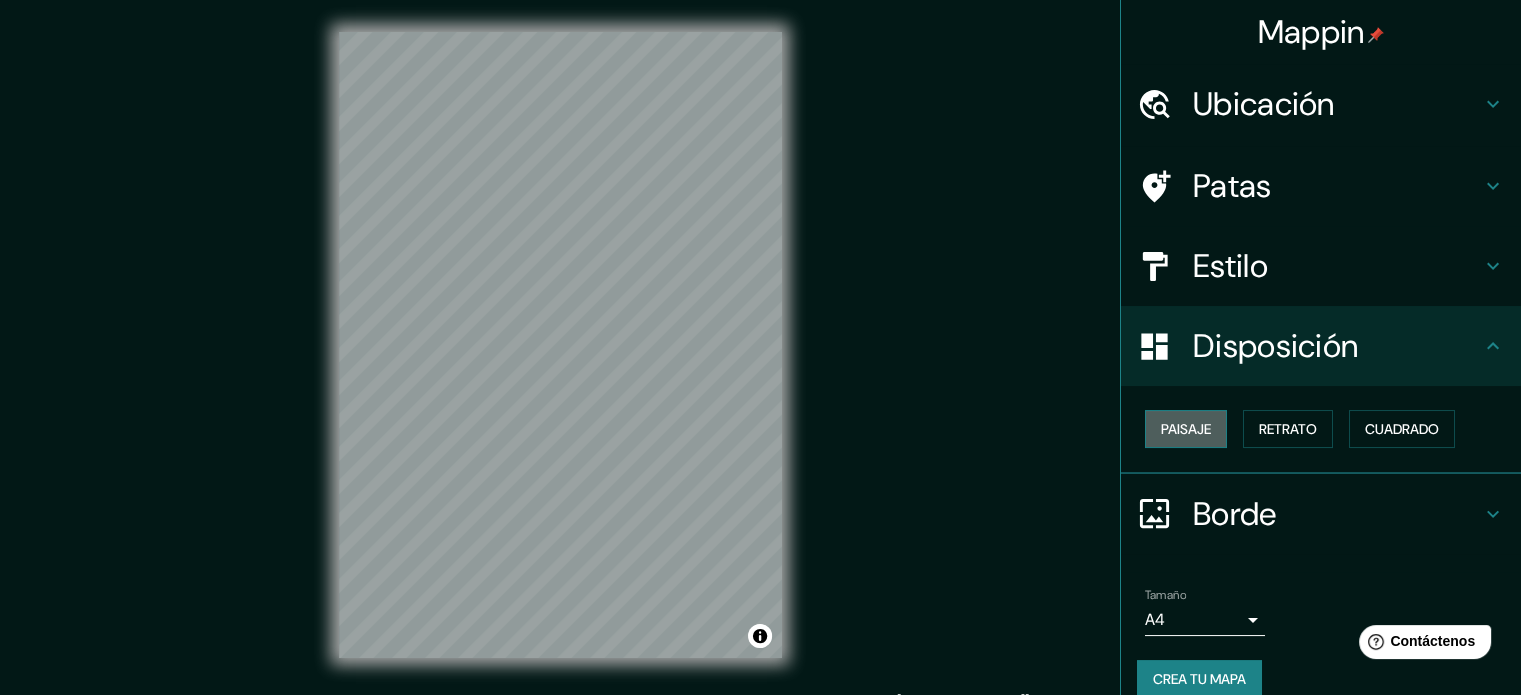 click on "Paisaje" at bounding box center [1186, 429] 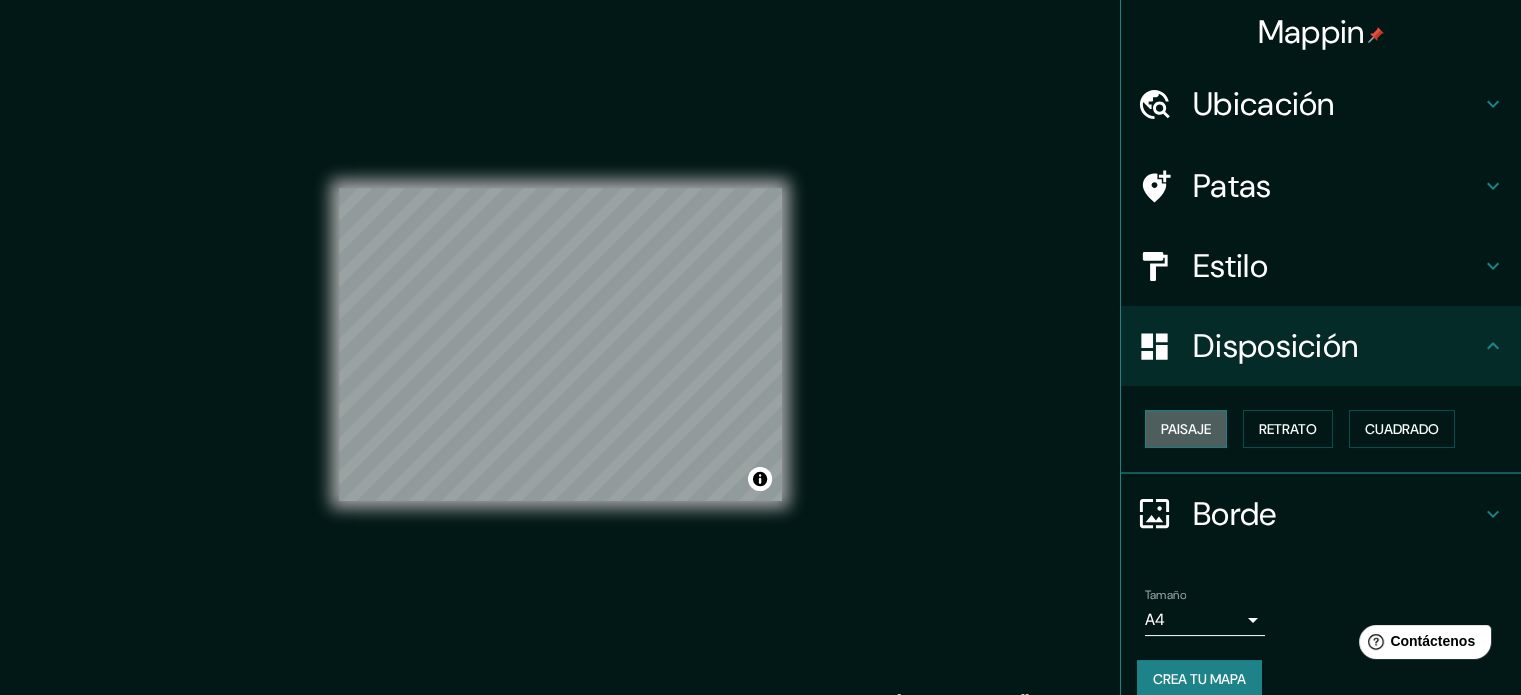 click on "Paisaje" at bounding box center [1186, 429] 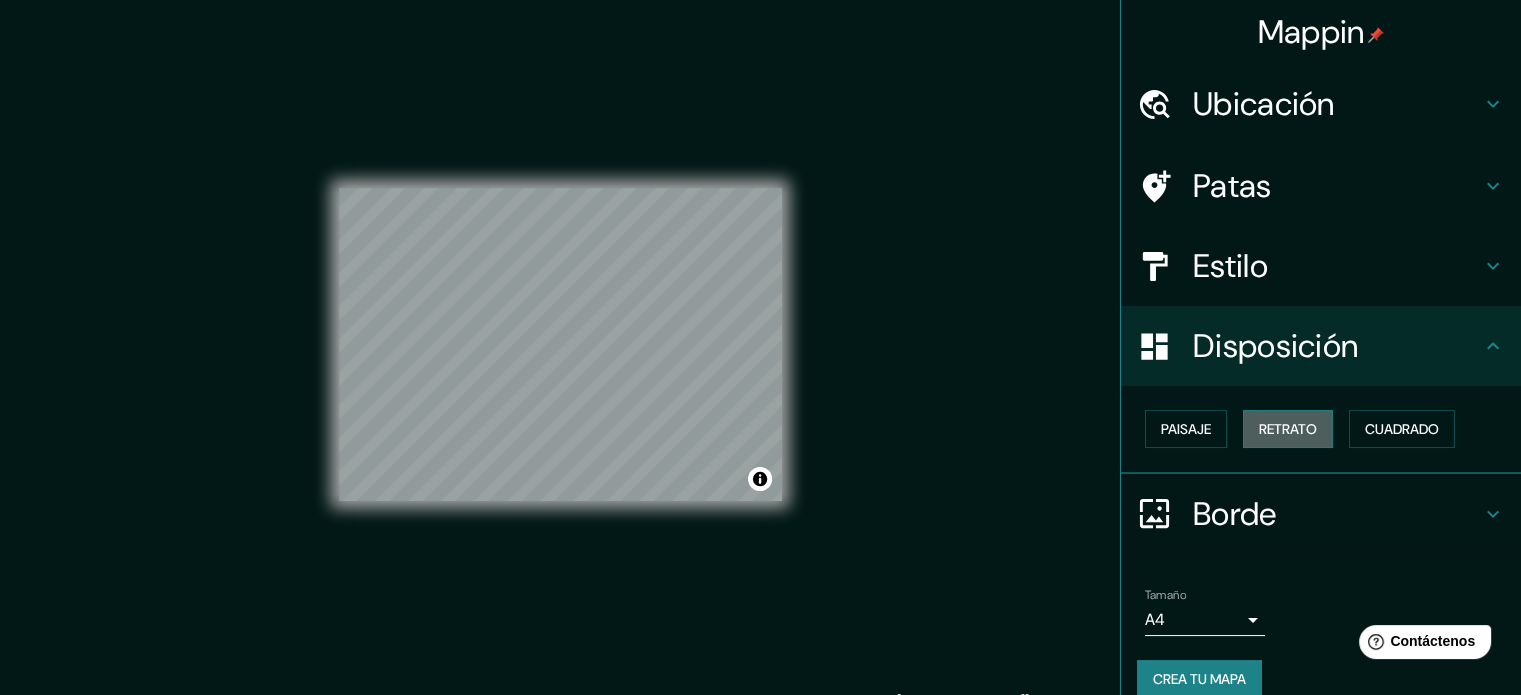 click on "Retrato" at bounding box center (1288, 429) 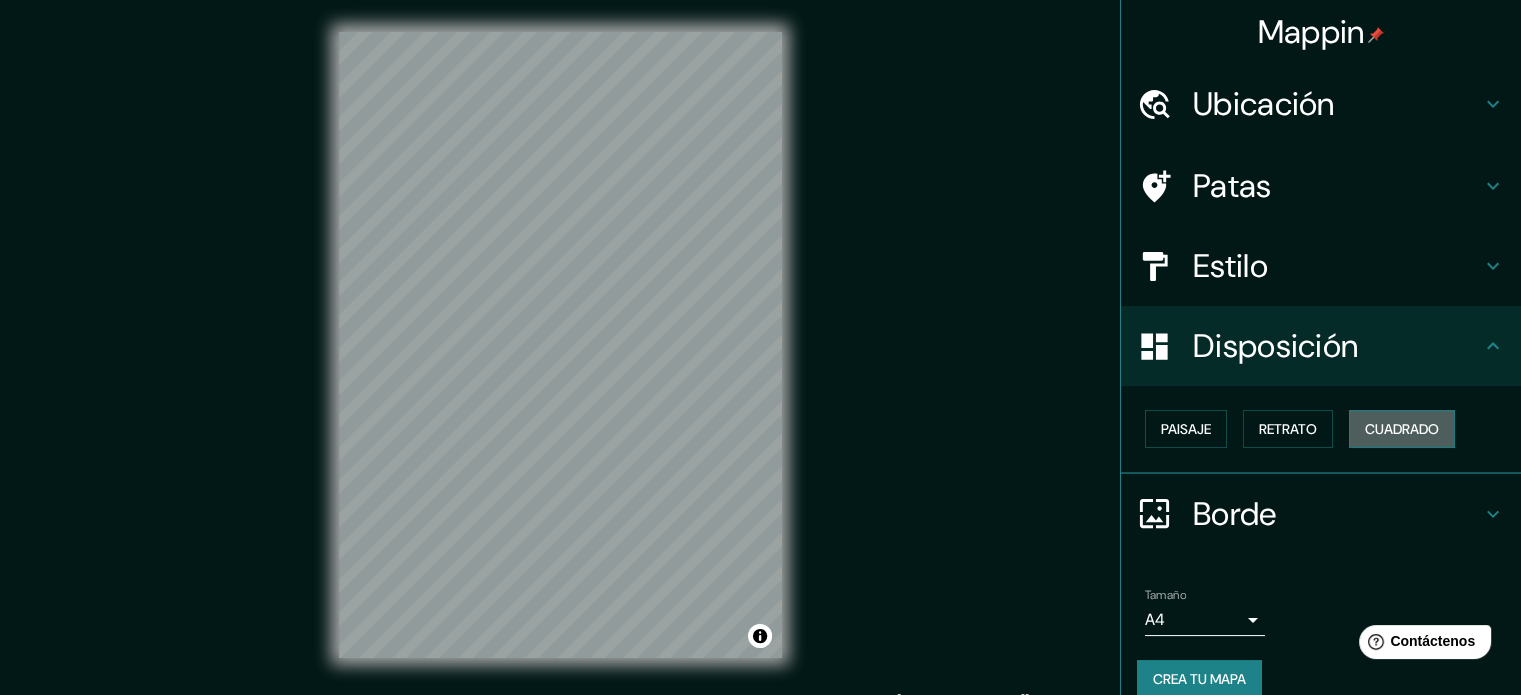 click on "Cuadrado" at bounding box center (1402, 429) 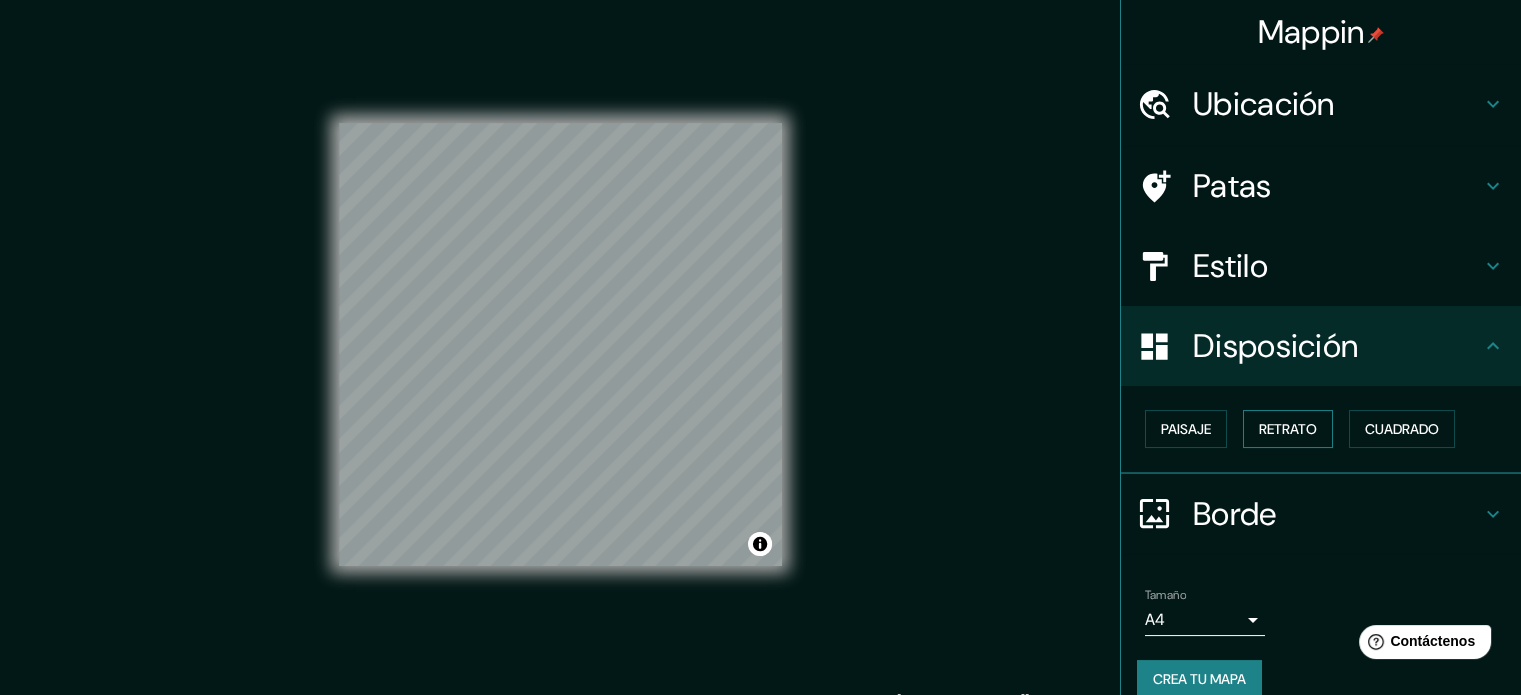 click on "Retrato" at bounding box center [1288, 429] 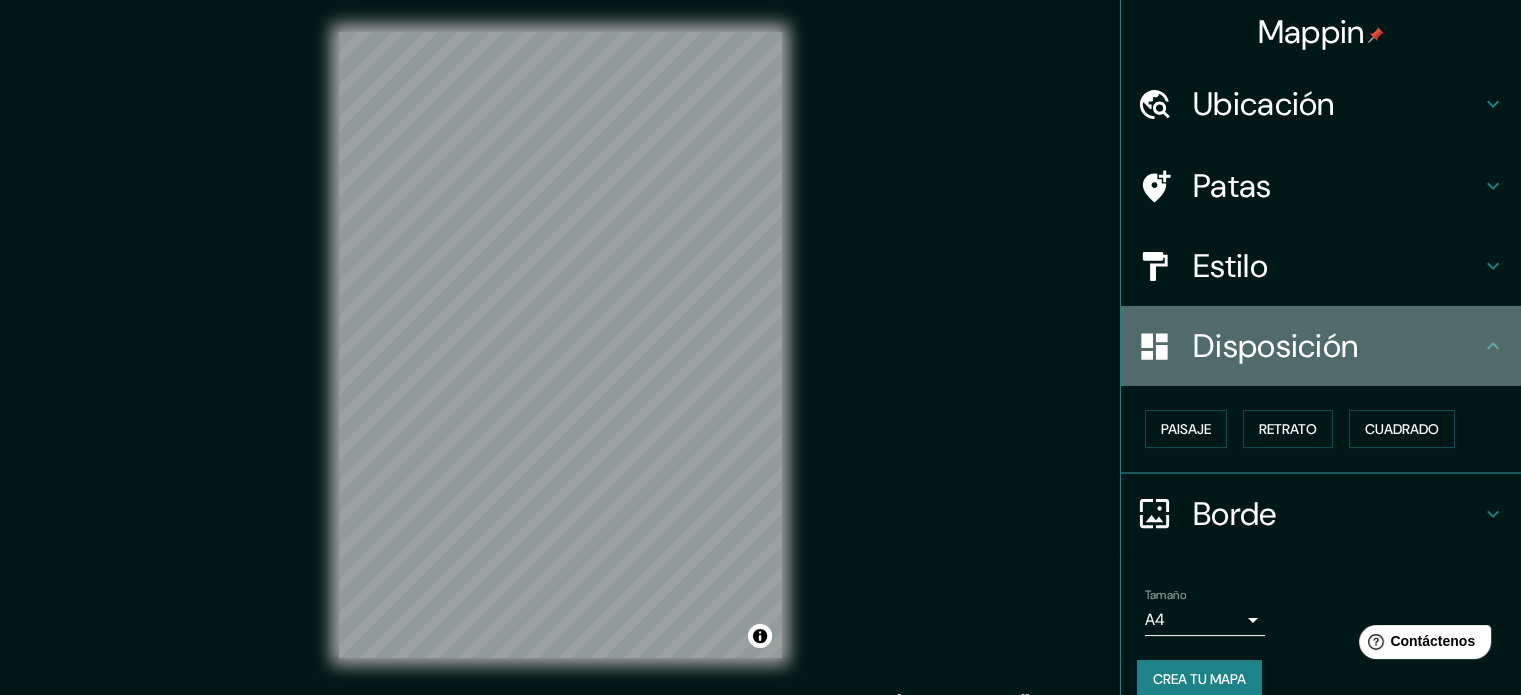 click on "Disposición" at bounding box center [1275, 346] 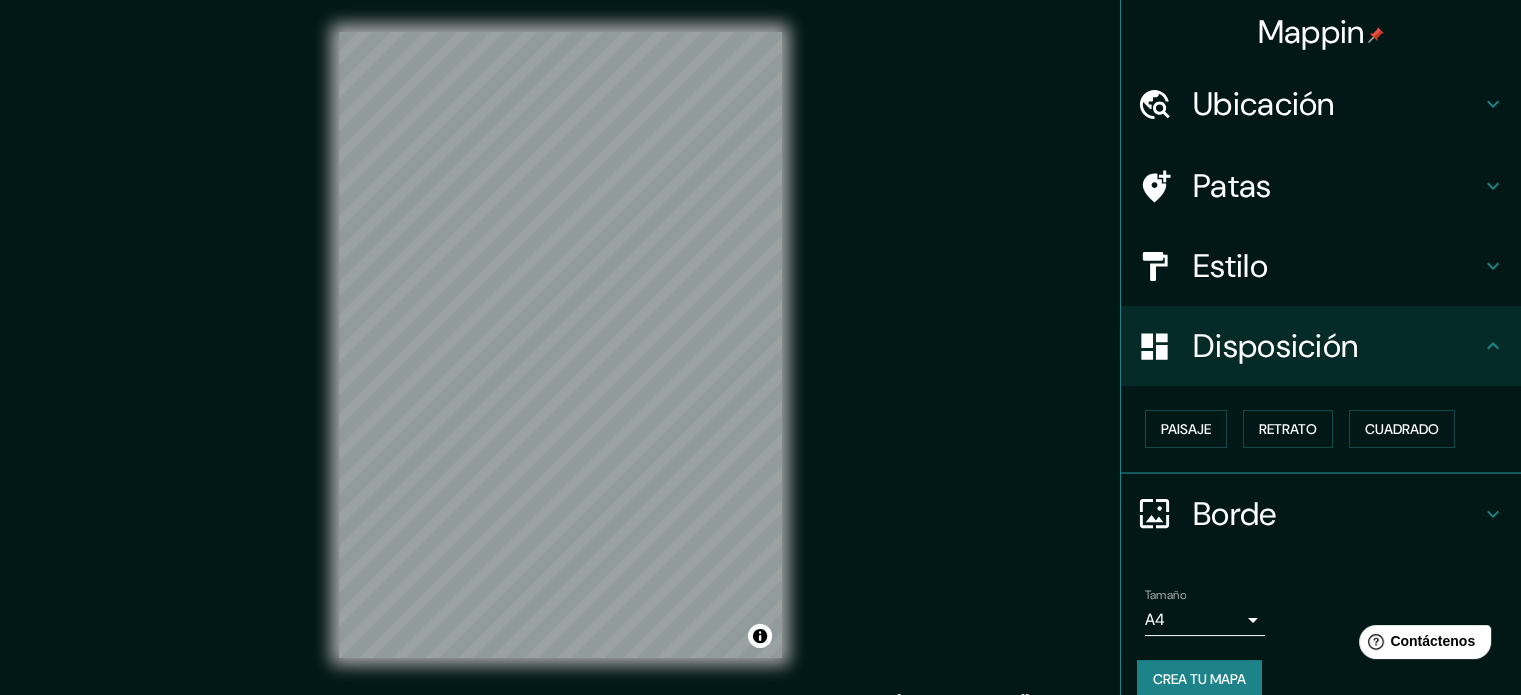 click on "Estilo" at bounding box center [1337, 266] 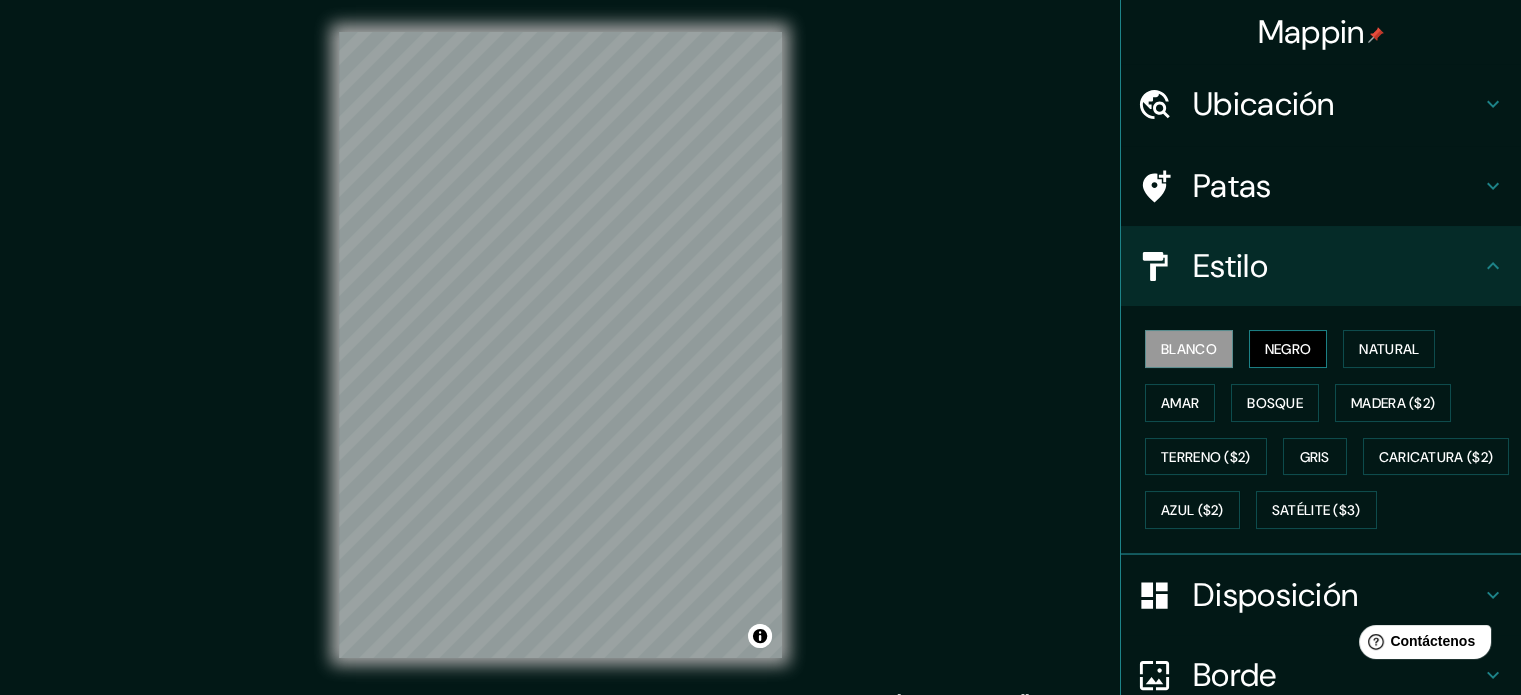 click on "Negro" at bounding box center (1288, 349) 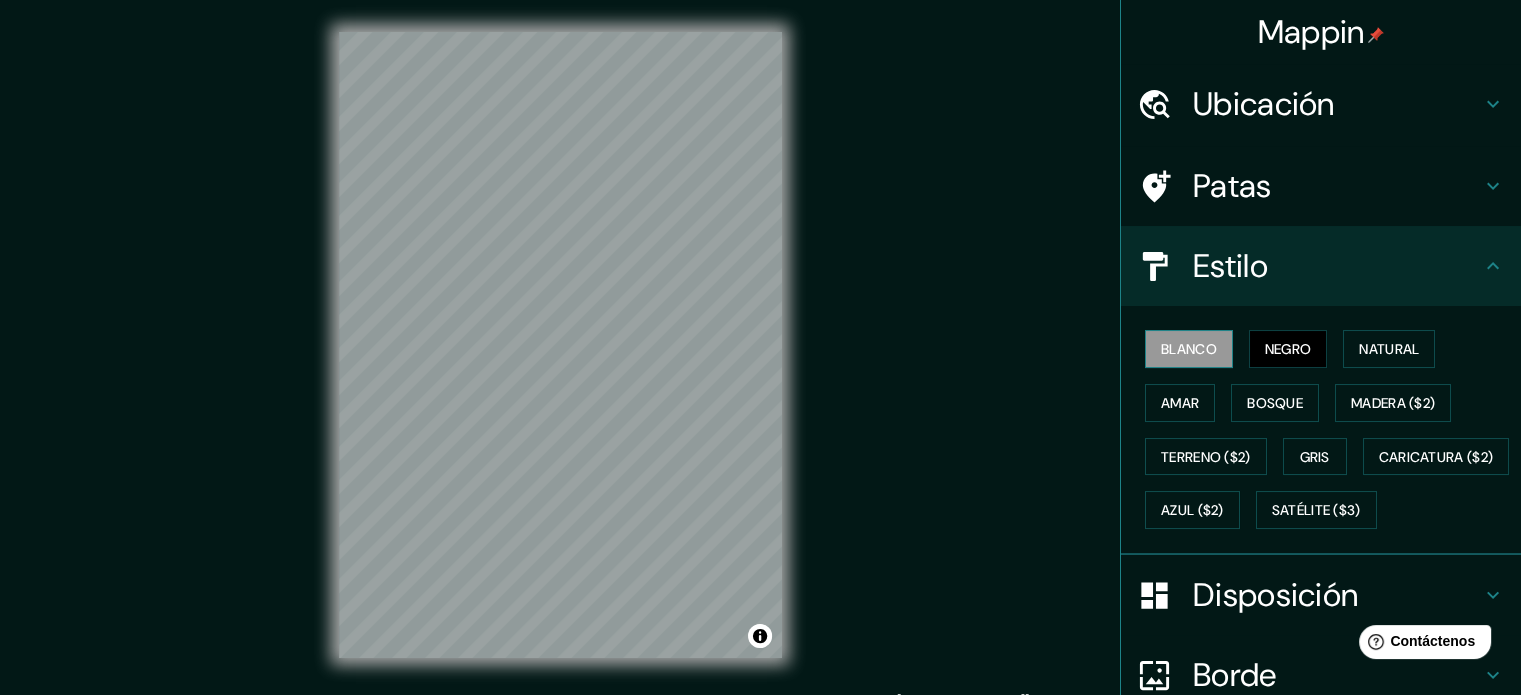 click on "Blanco" at bounding box center [1189, 349] 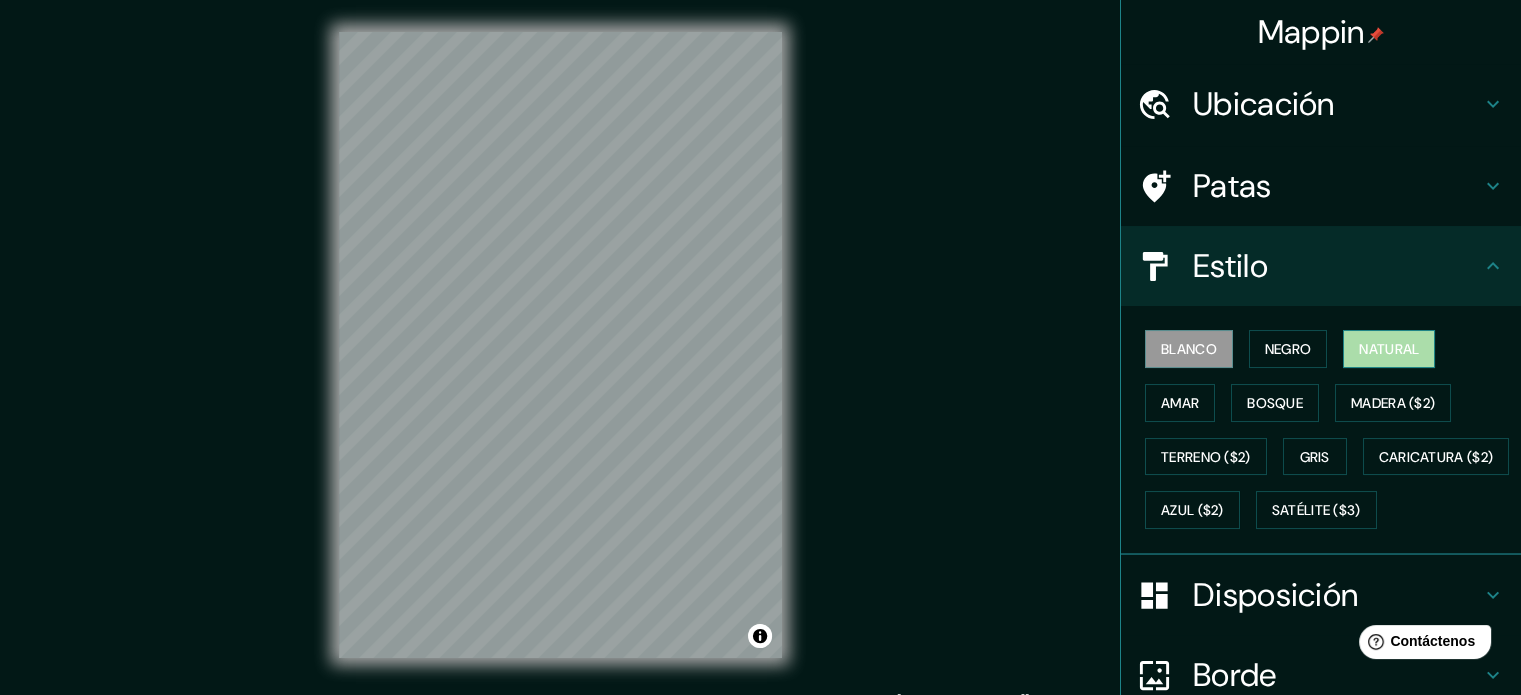 click on "Natural" at bounding box center [1389, 349] 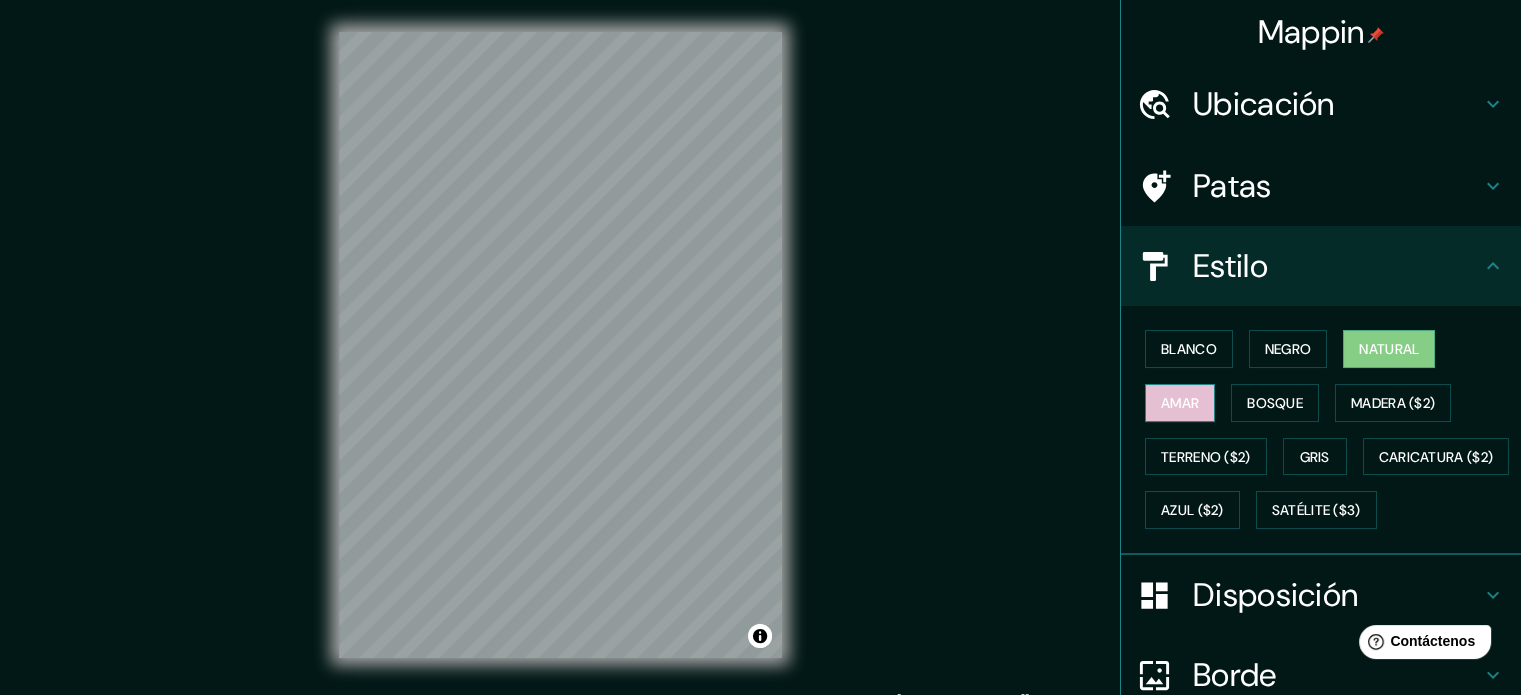 click on "Amar" at bounding box center (1180, 403) 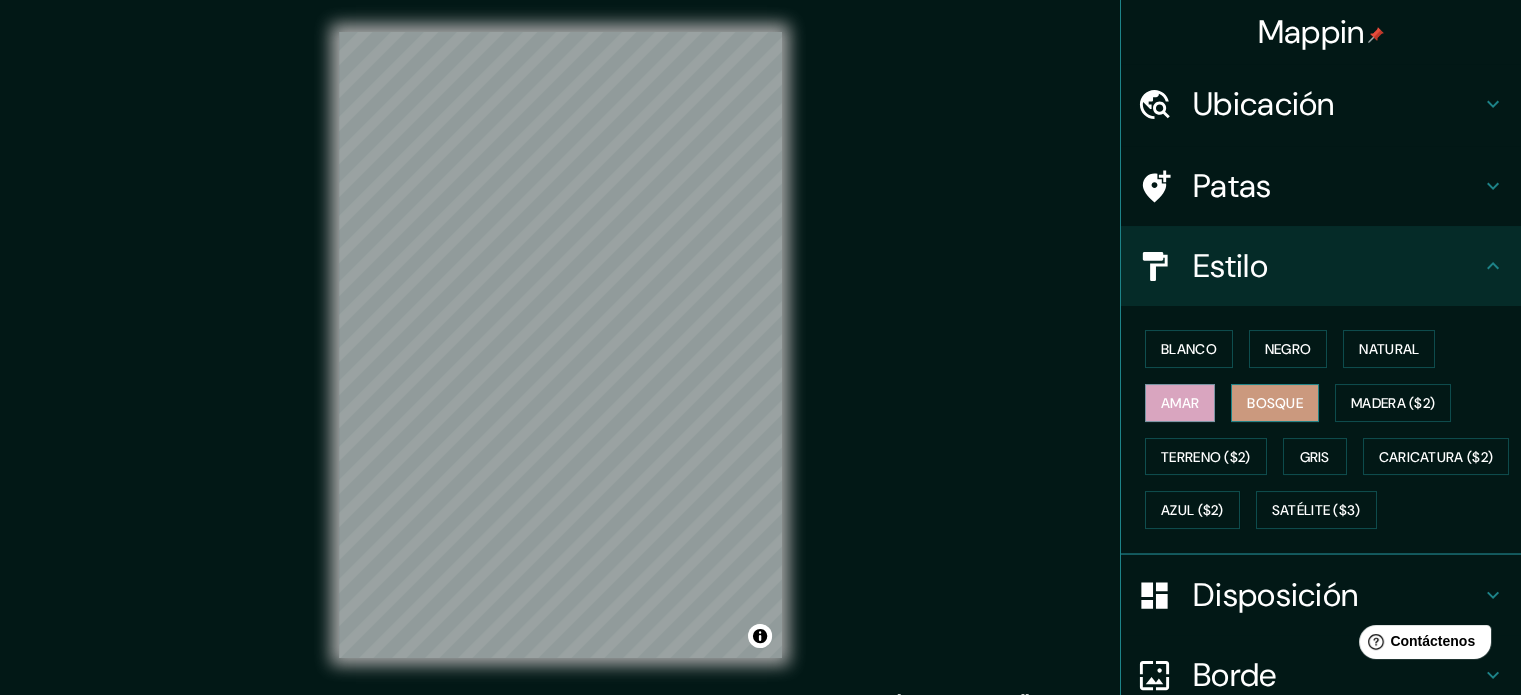 click on "Bosque" at bounding box center [1275, 403] 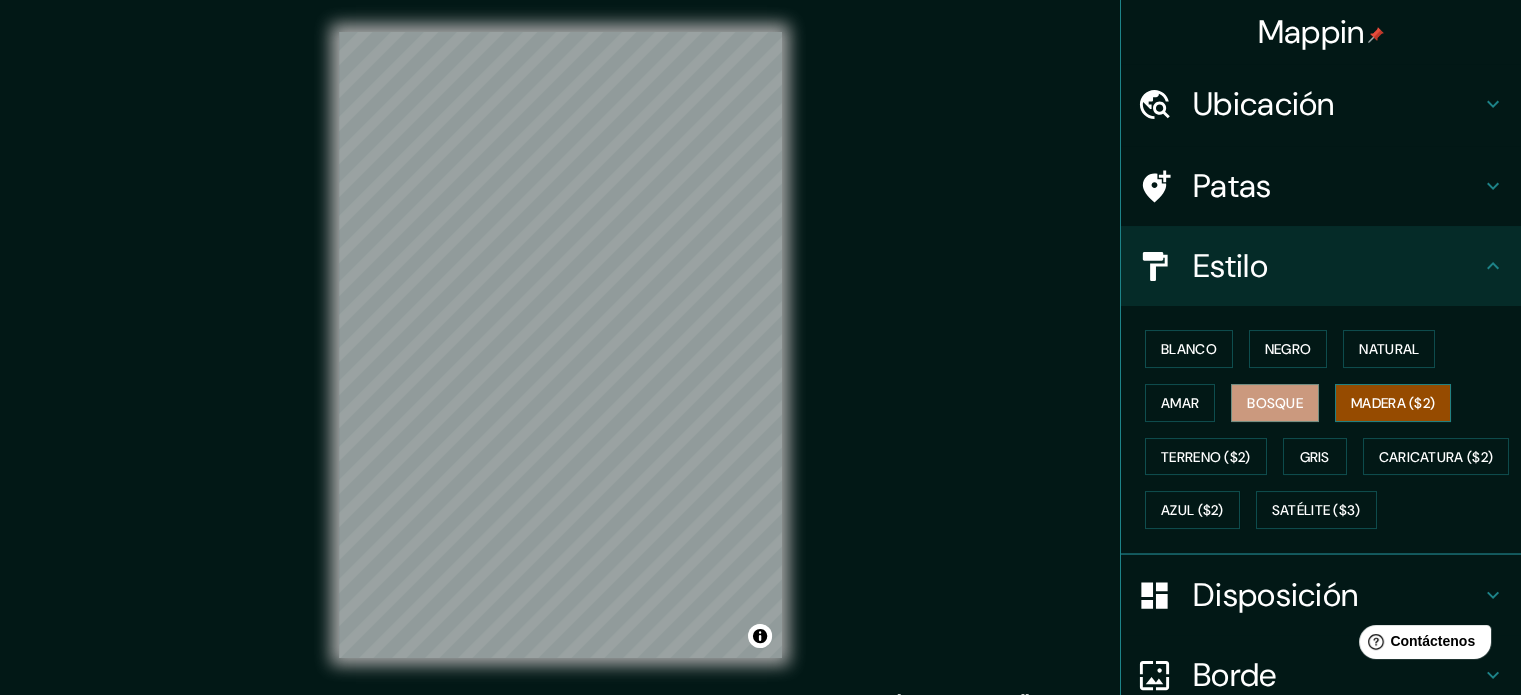 click on "Madera ($2)" at bounding box center [1393, 403] 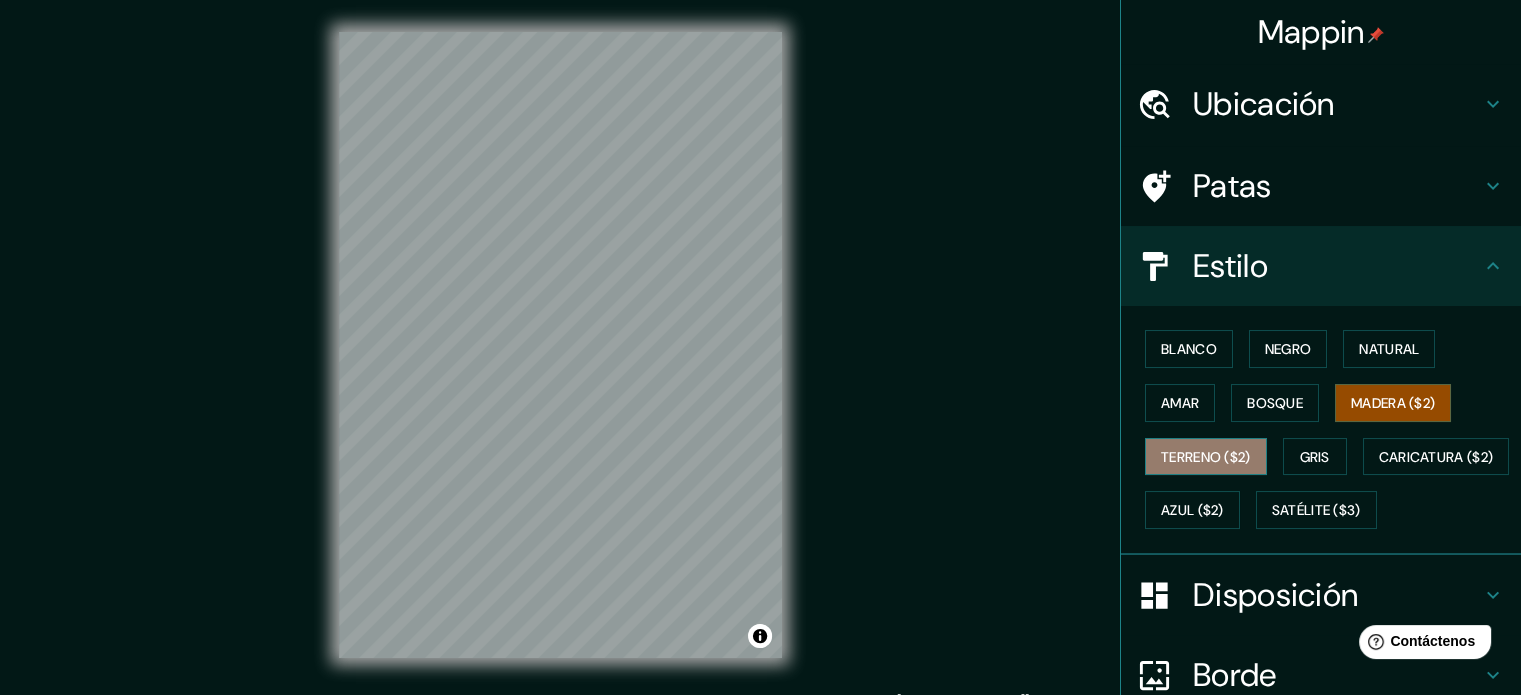 click on "Terreno ($2)" at bounding box center [1206, 457] 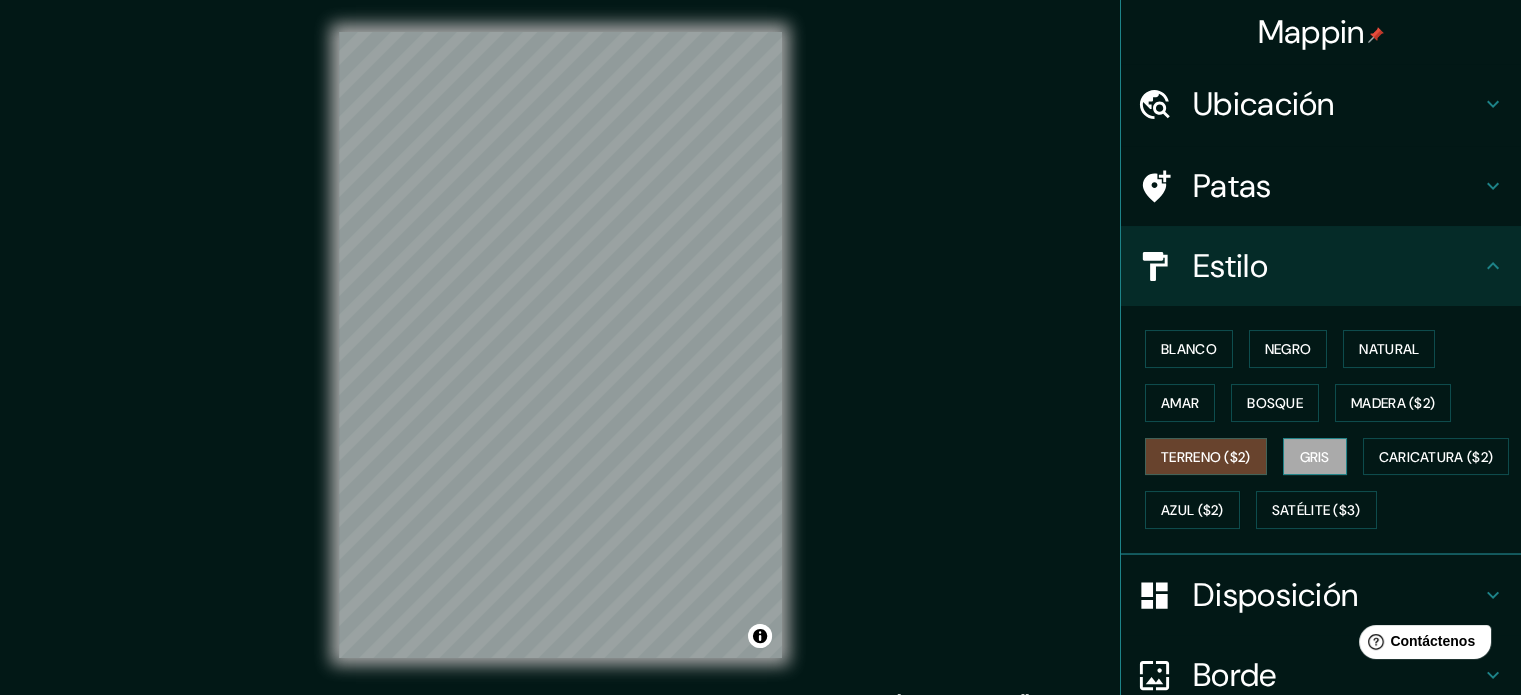 click on "Gris" at bounding box center (1315, 457) 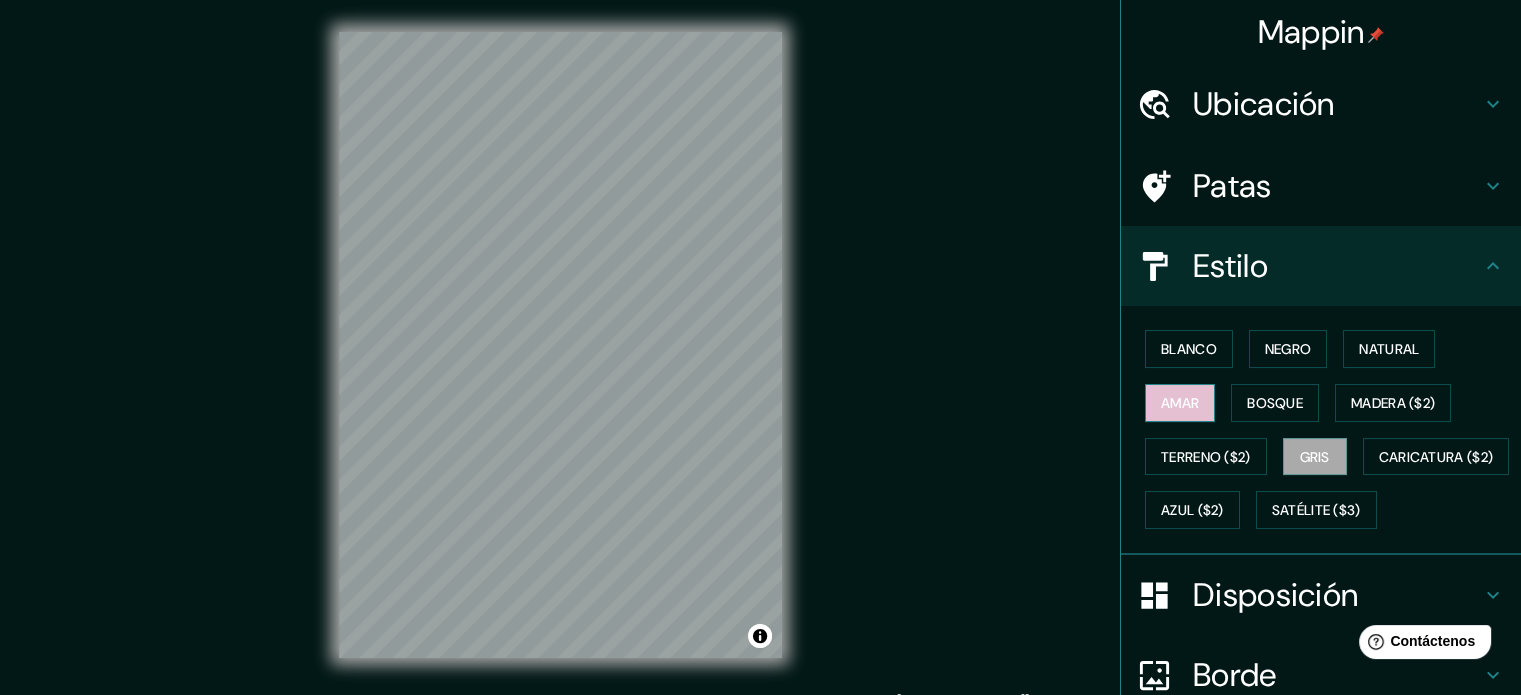 click on "Amar" at bounding box center [1180, 403] 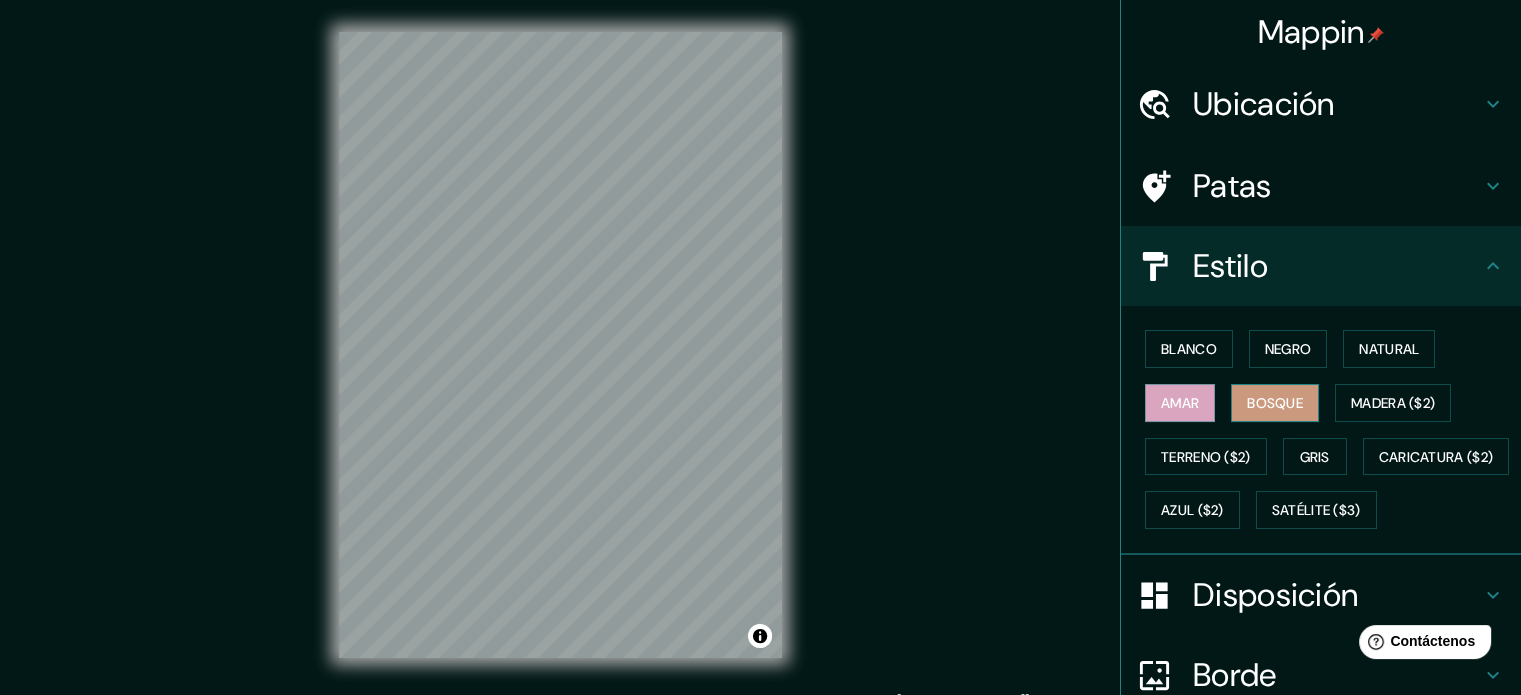 click on "Bosque" at bounding box center (1275, 403) 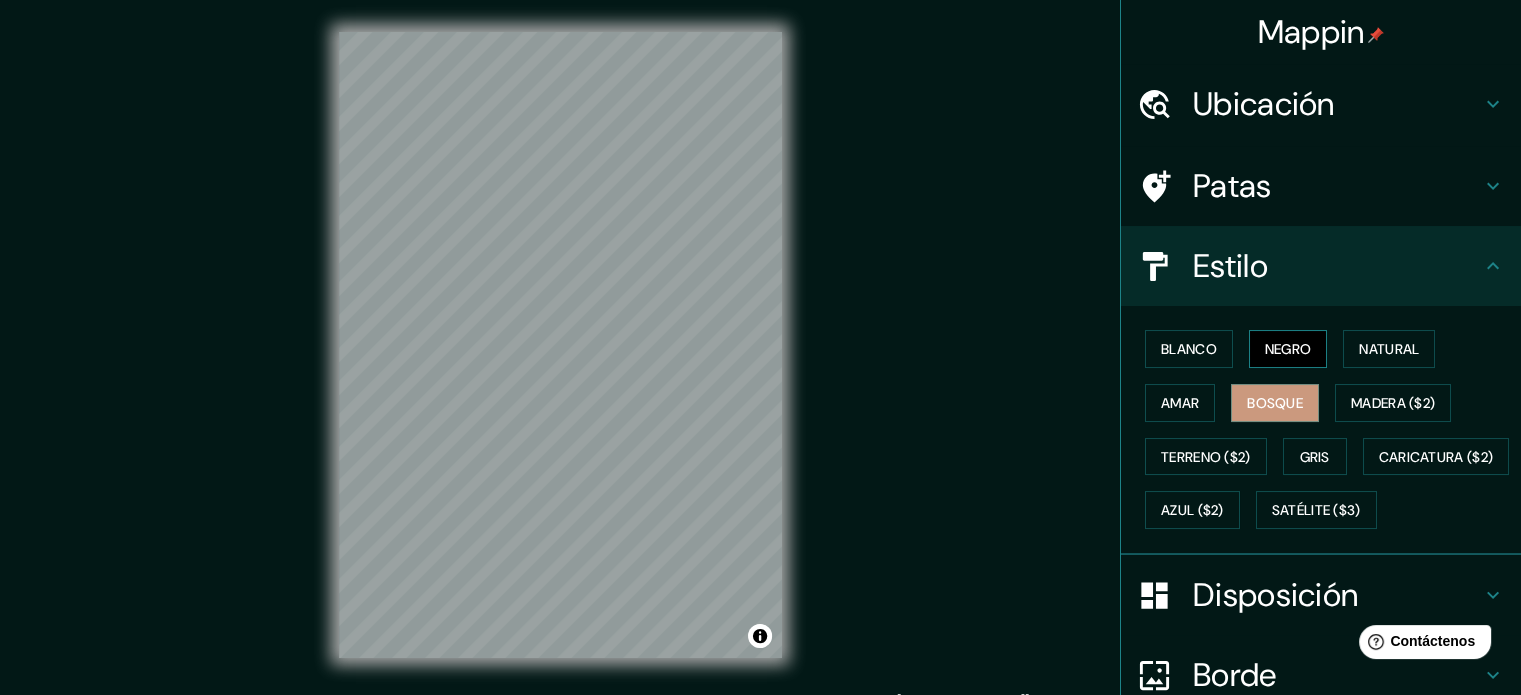 click on "Negro" at bounding box center [1288, 349] 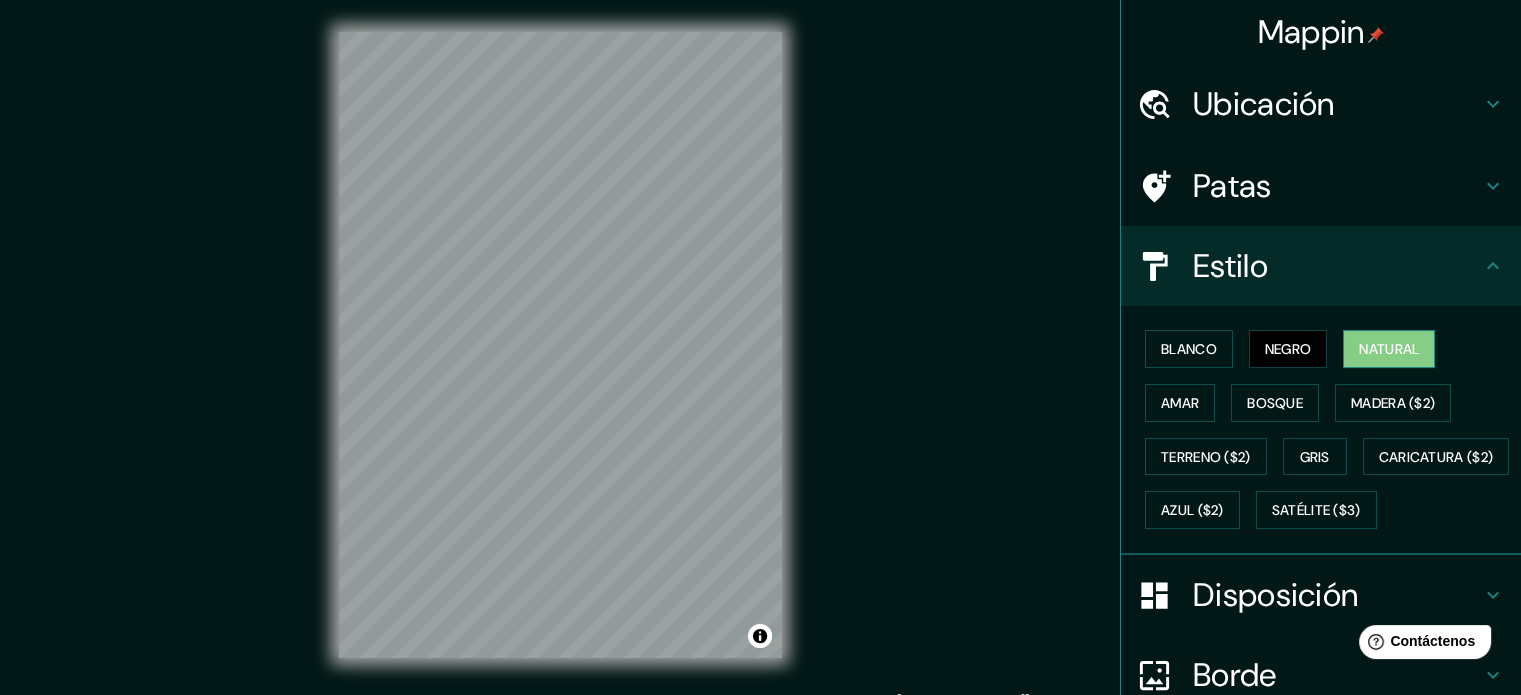 click on "Natural" at bounding box center (1389, 349) 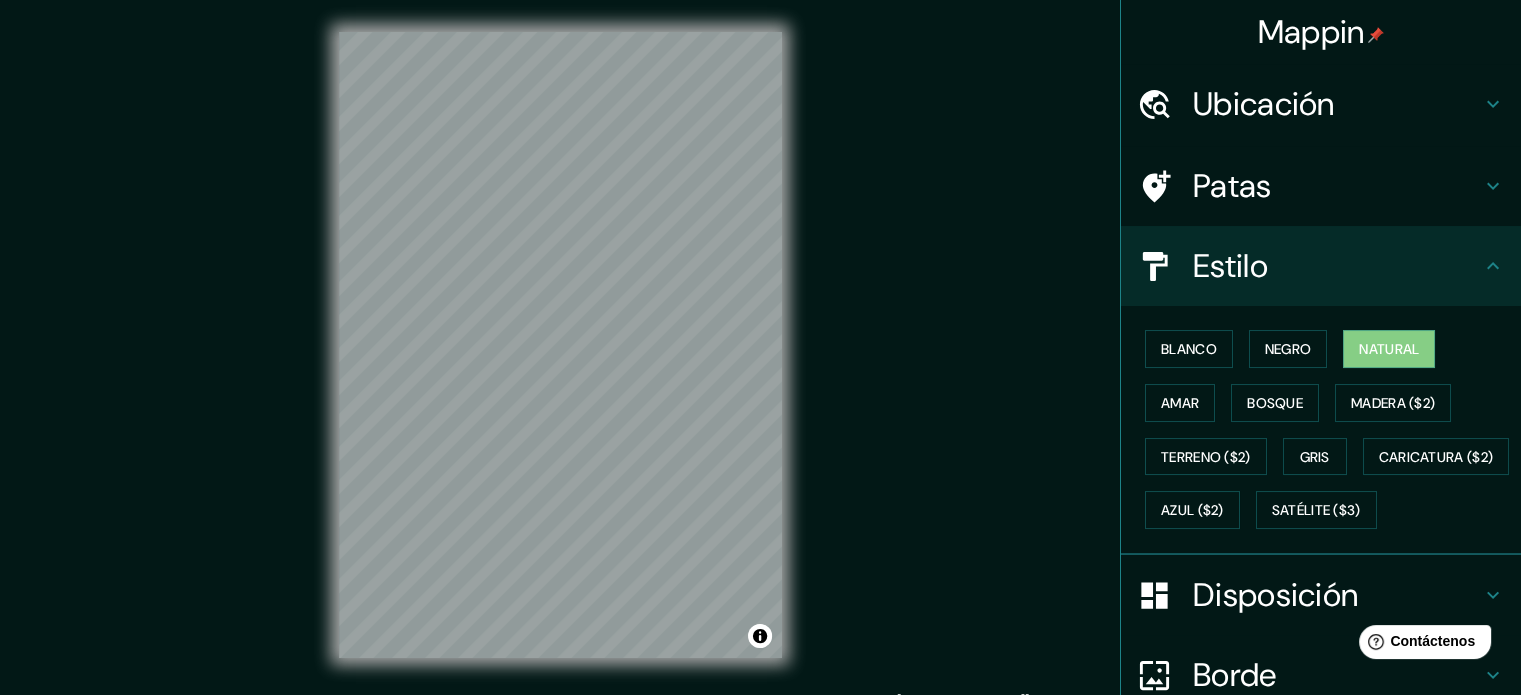 click on "Estilo" at bounding box center [1337, 266] 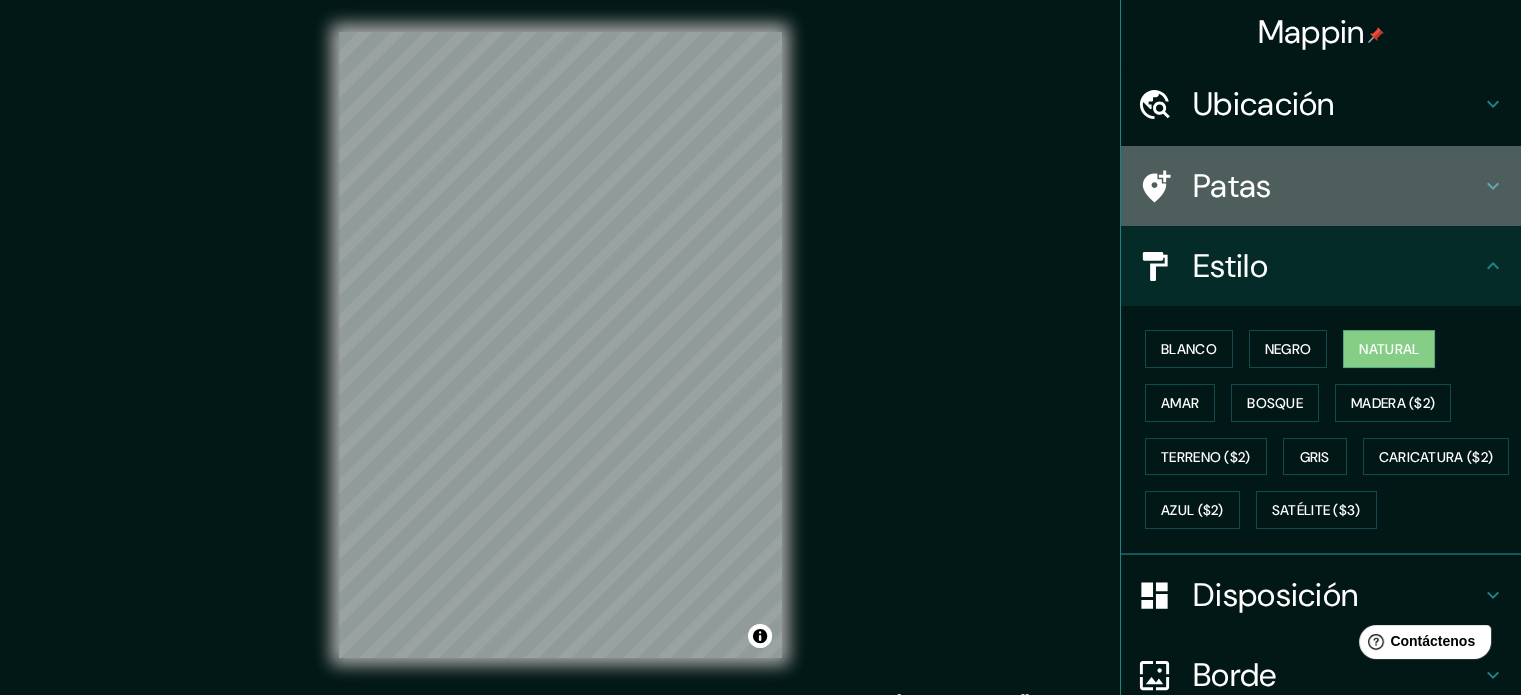 click on "Patas" at bounding box center [1337, 186] 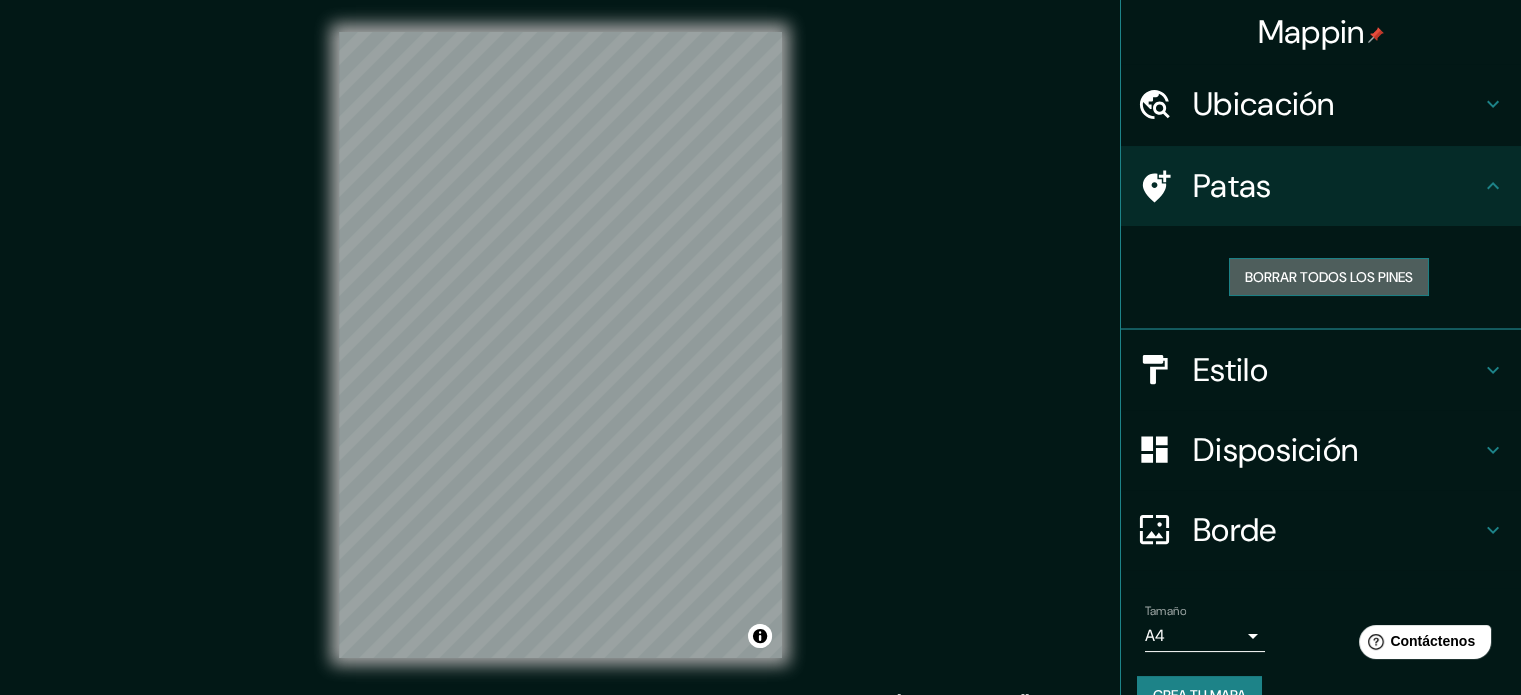 click on "Borrar todos los pines" at bounding box center [1329, 277] 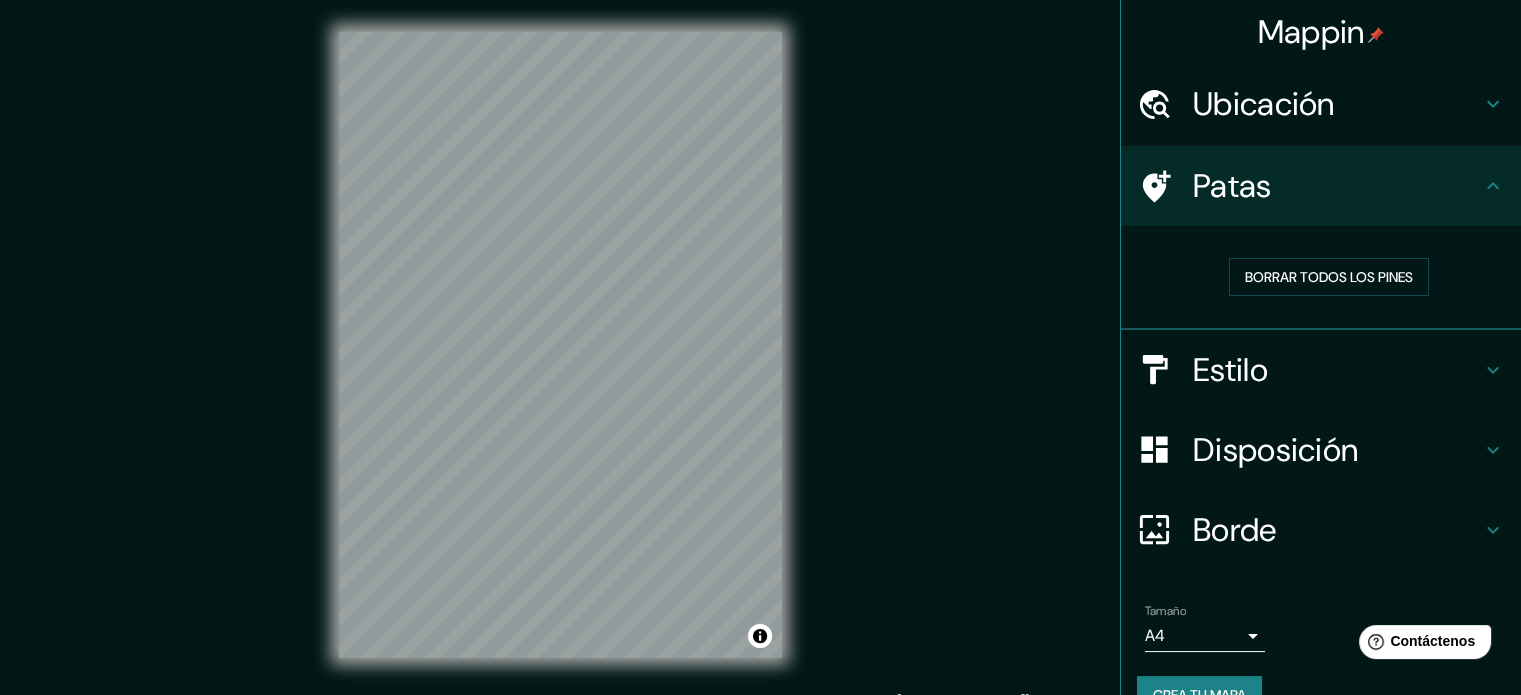 drag, startPoint x: 1271, startPoint y: 175, endPoint x: 1264, endPoint y: 191, distance: 17.464249 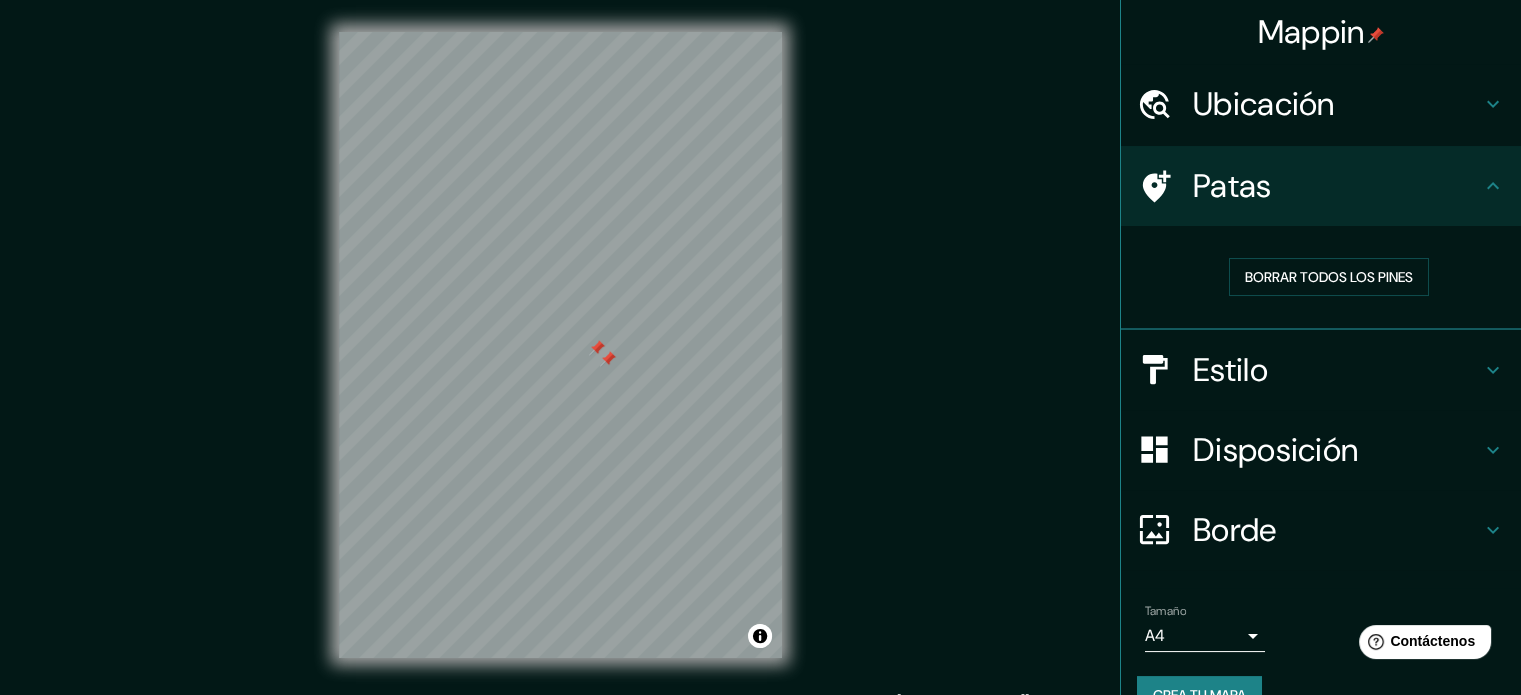 click at bounding box center [608, 359] 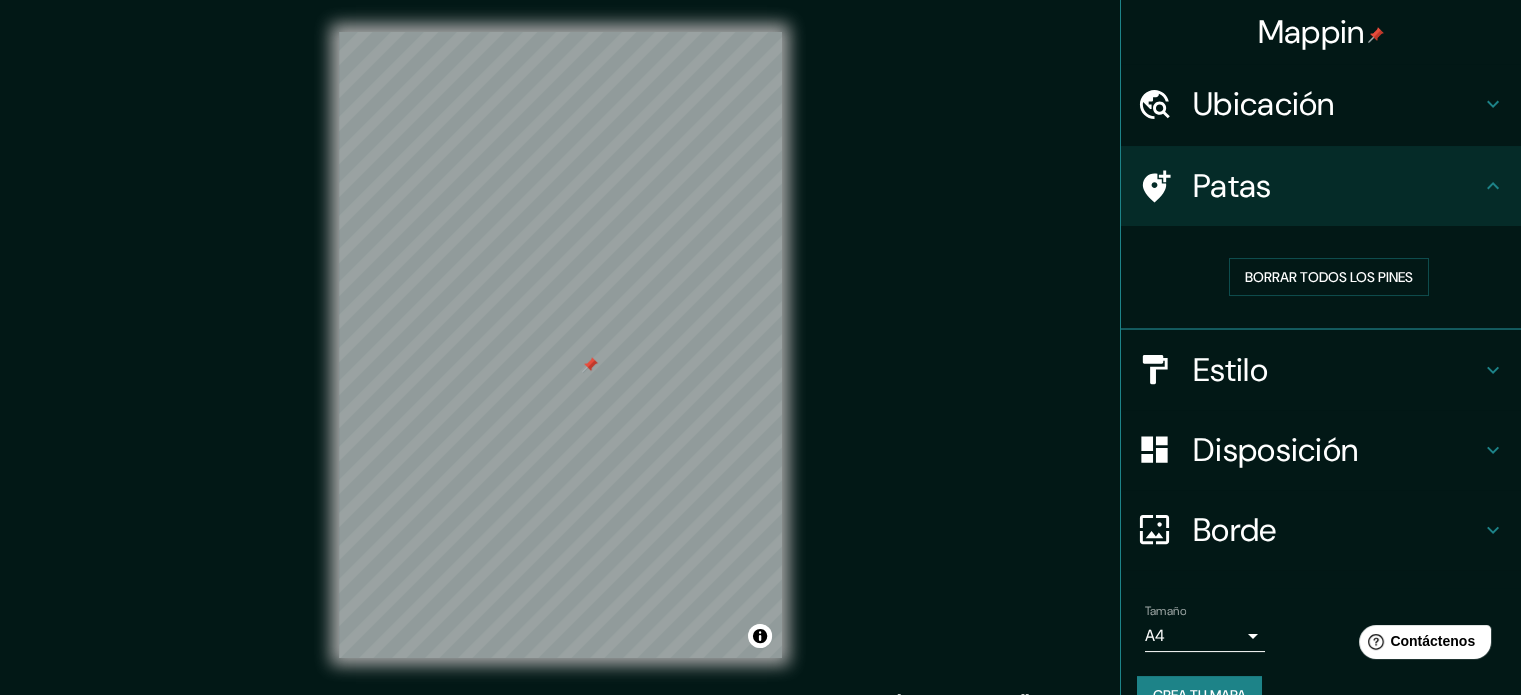 click at bounding box center (590, 365) 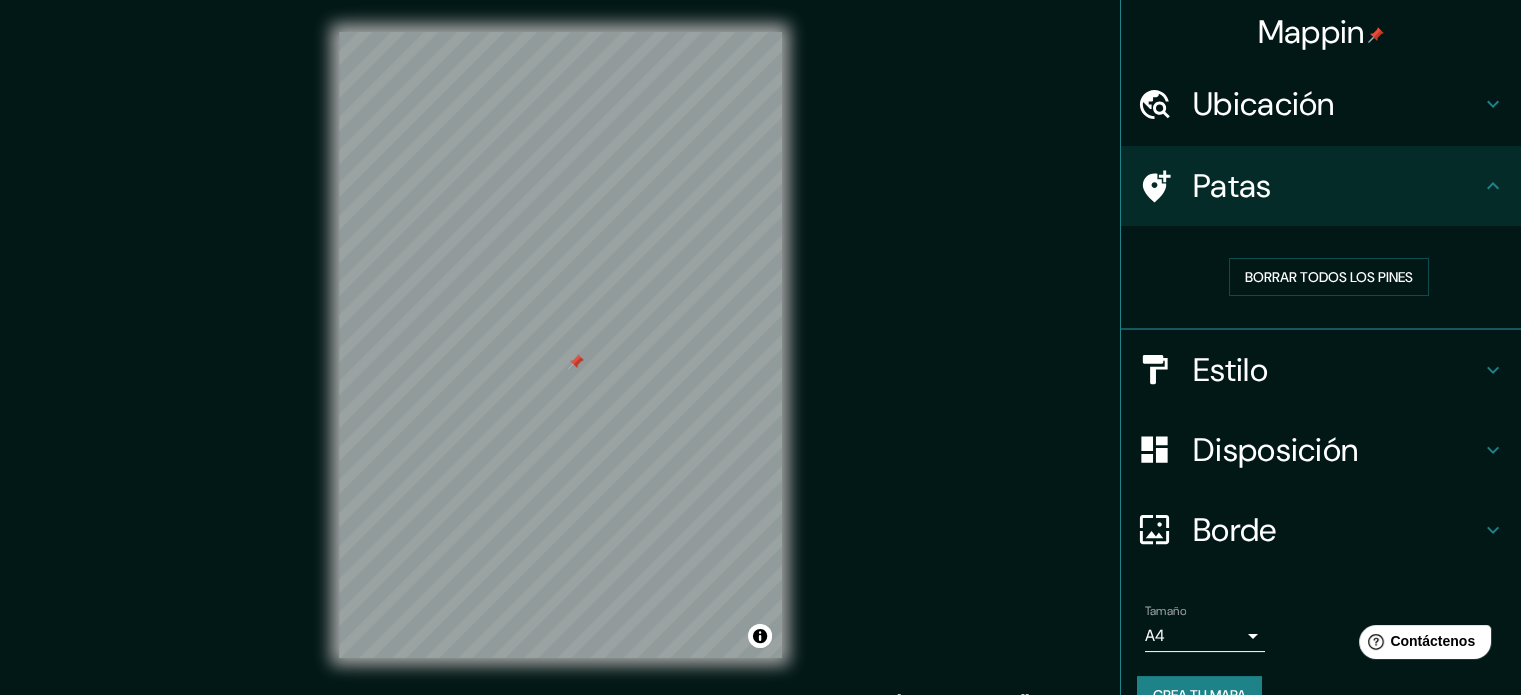 click at bounding box center [576, 362] 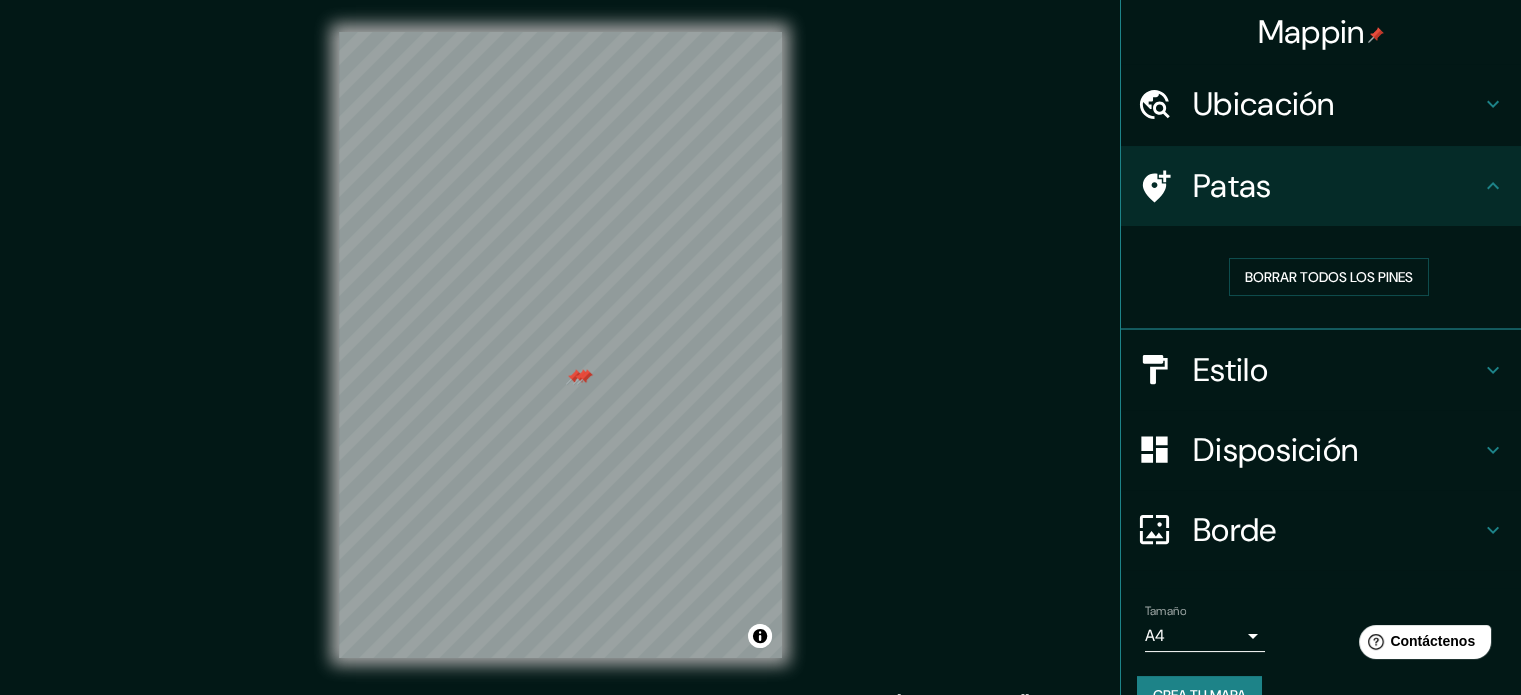 click at bounding box center (585, 377) 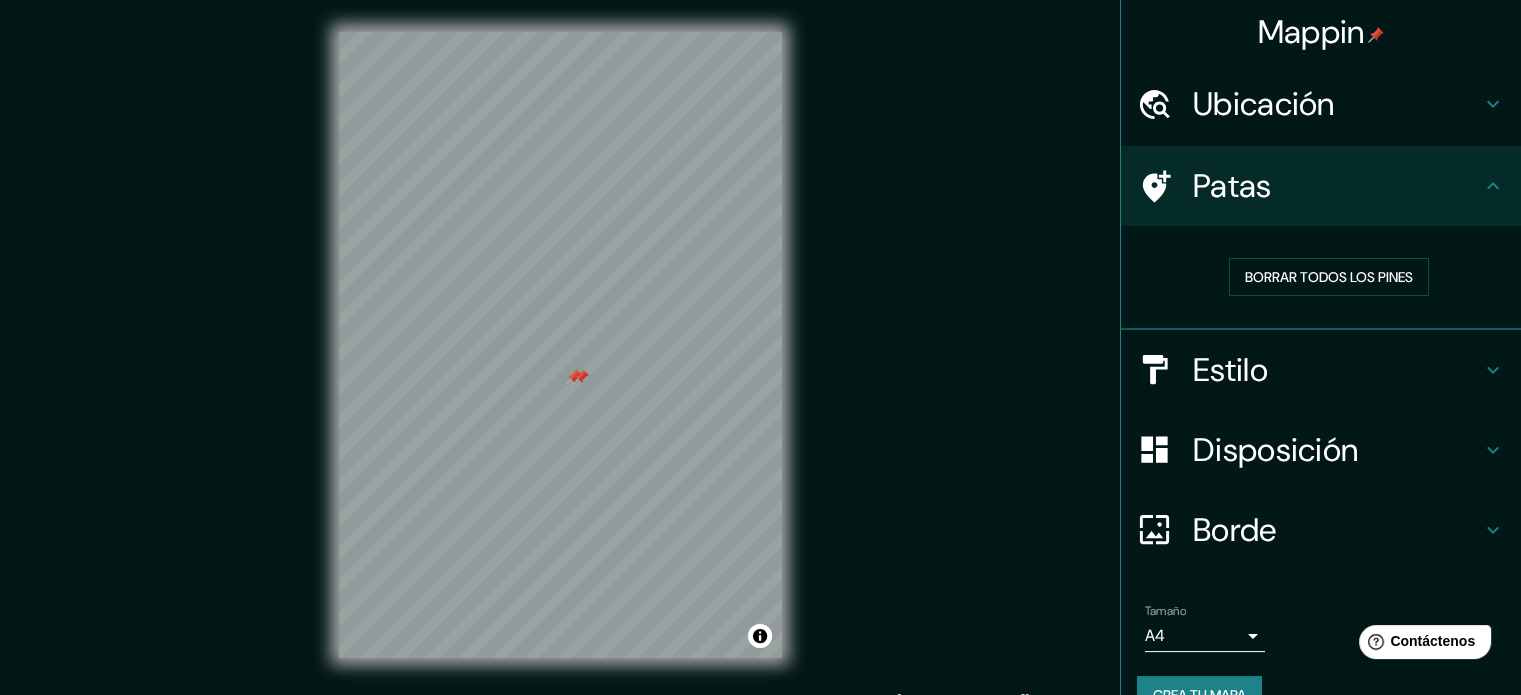 click at bounding box center (581, 377) 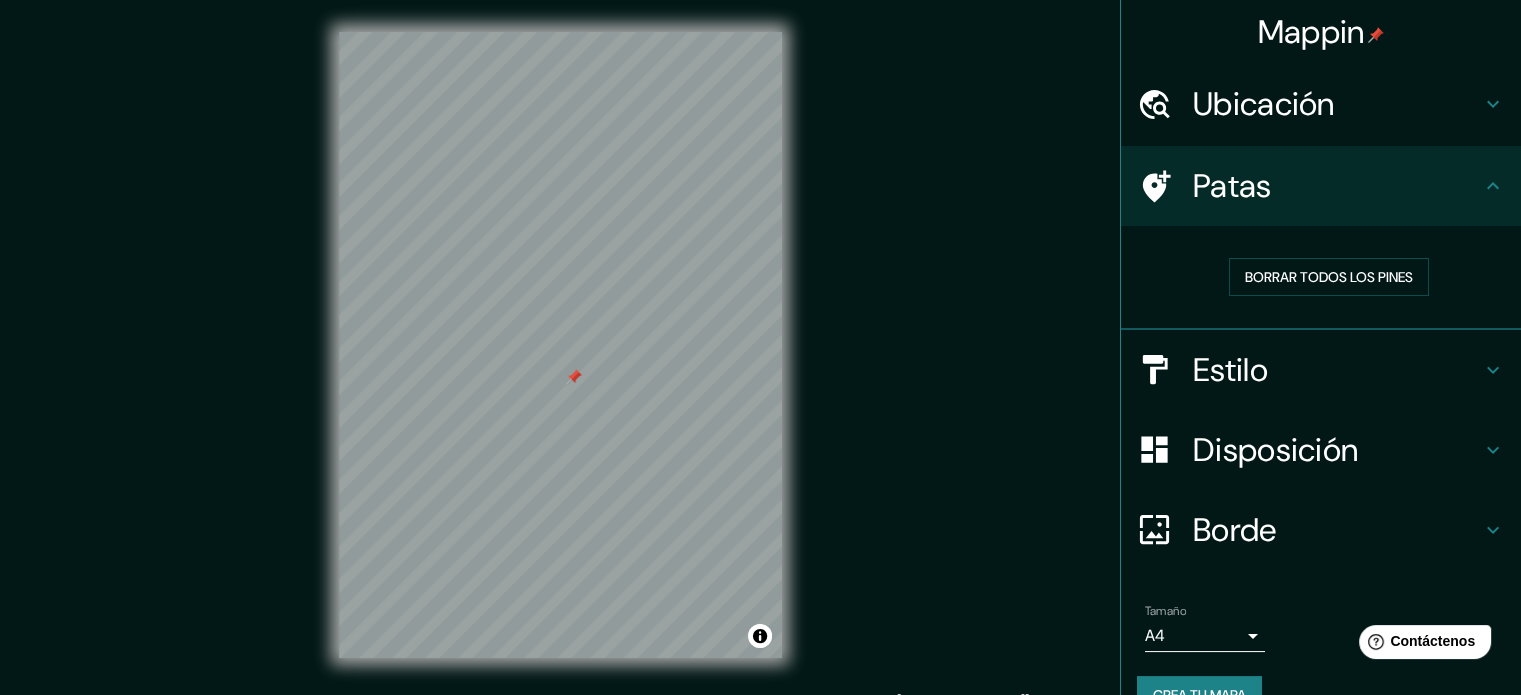 click at bounding box center (574, 377) 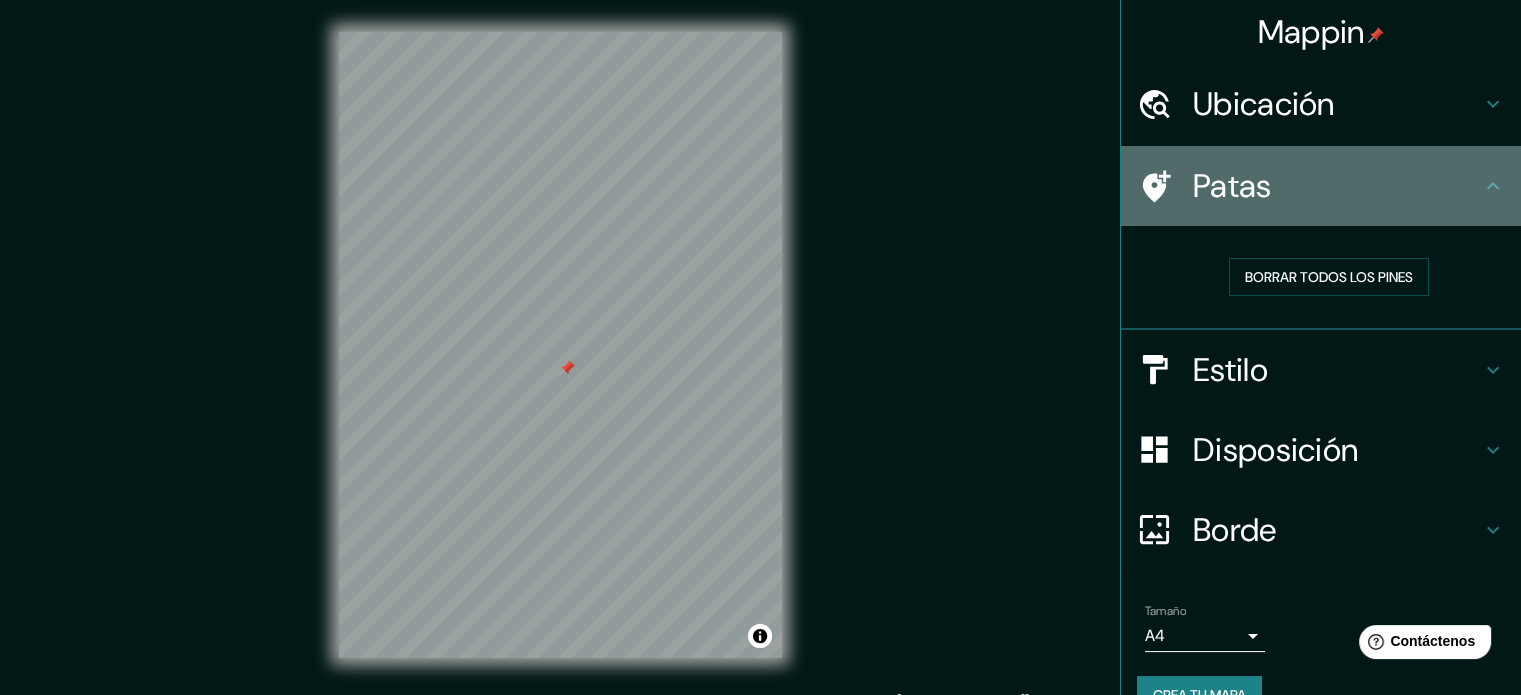 click on "Patas" at bounding box center [1337, 186] 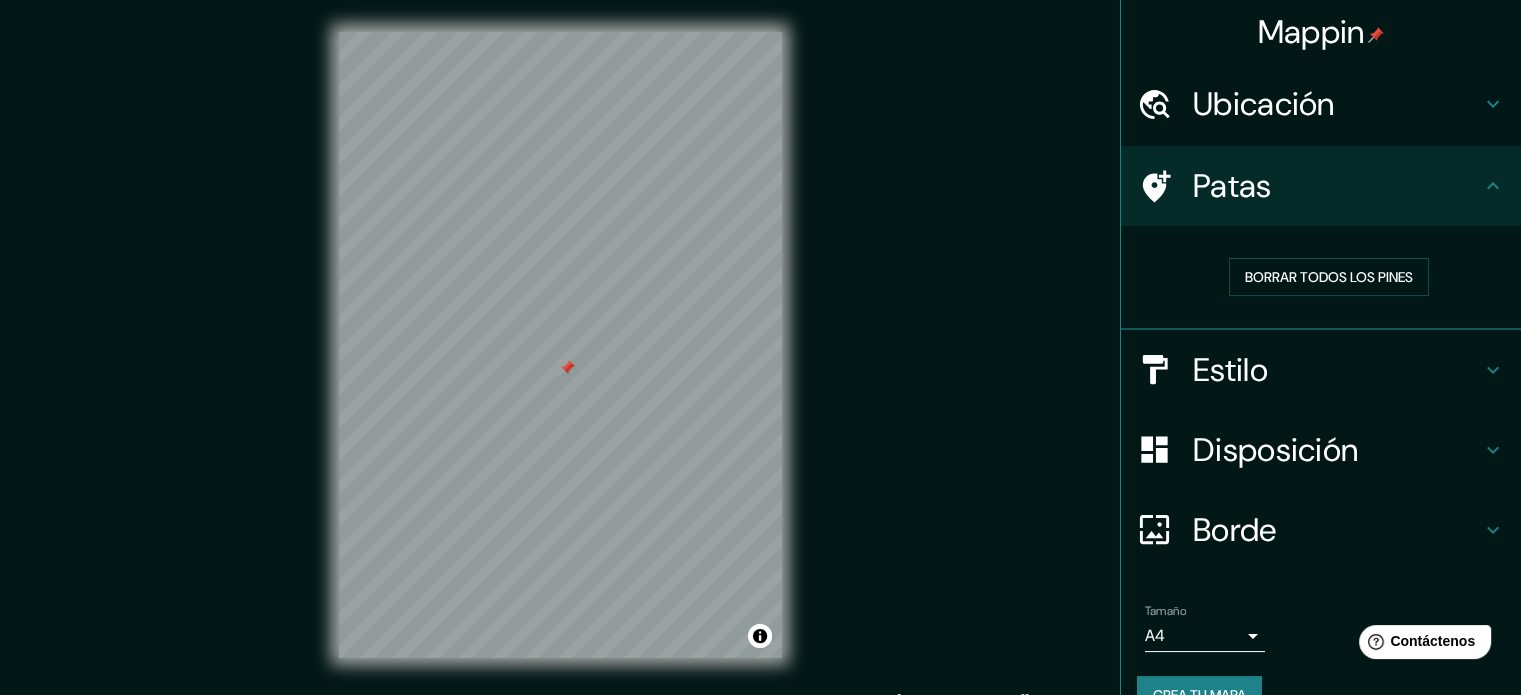 click 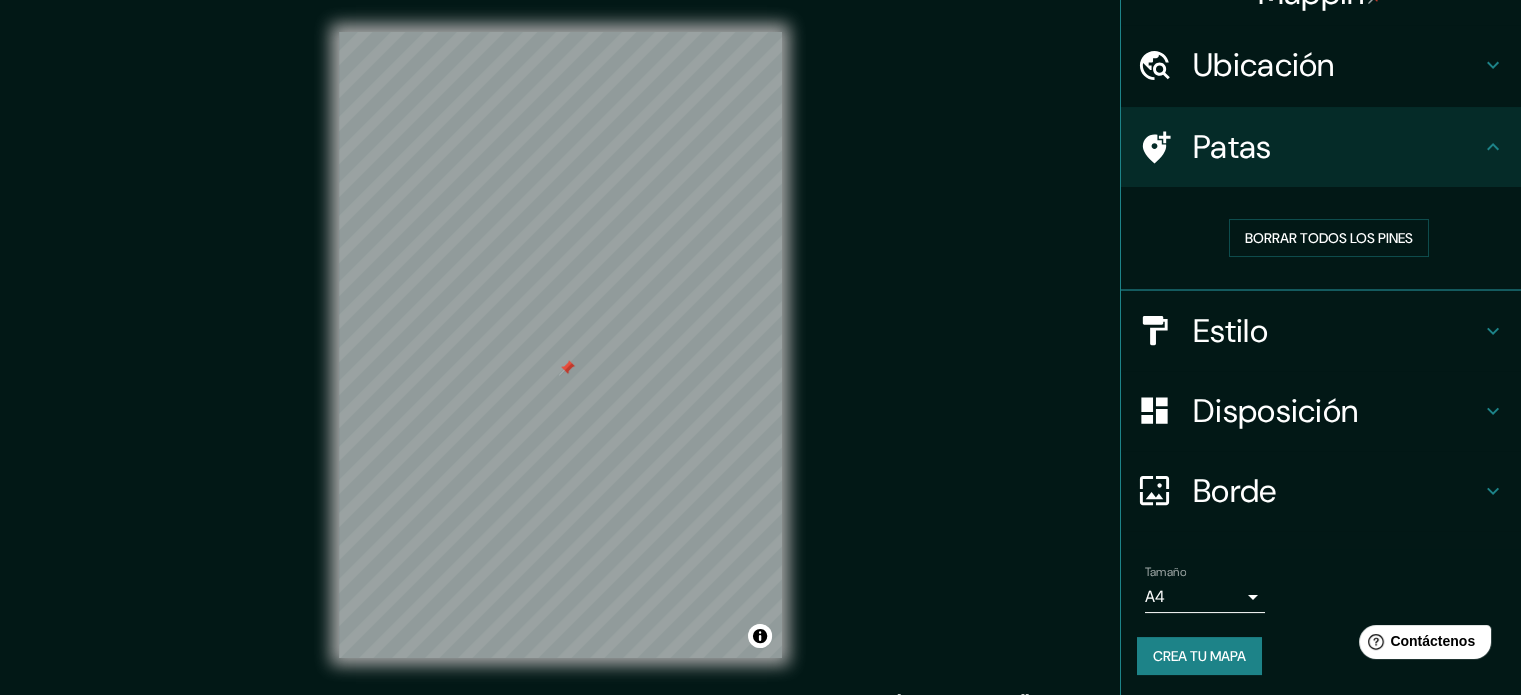 scroll, scrollTop: 40, scrollLeft: 0, axis: vertical 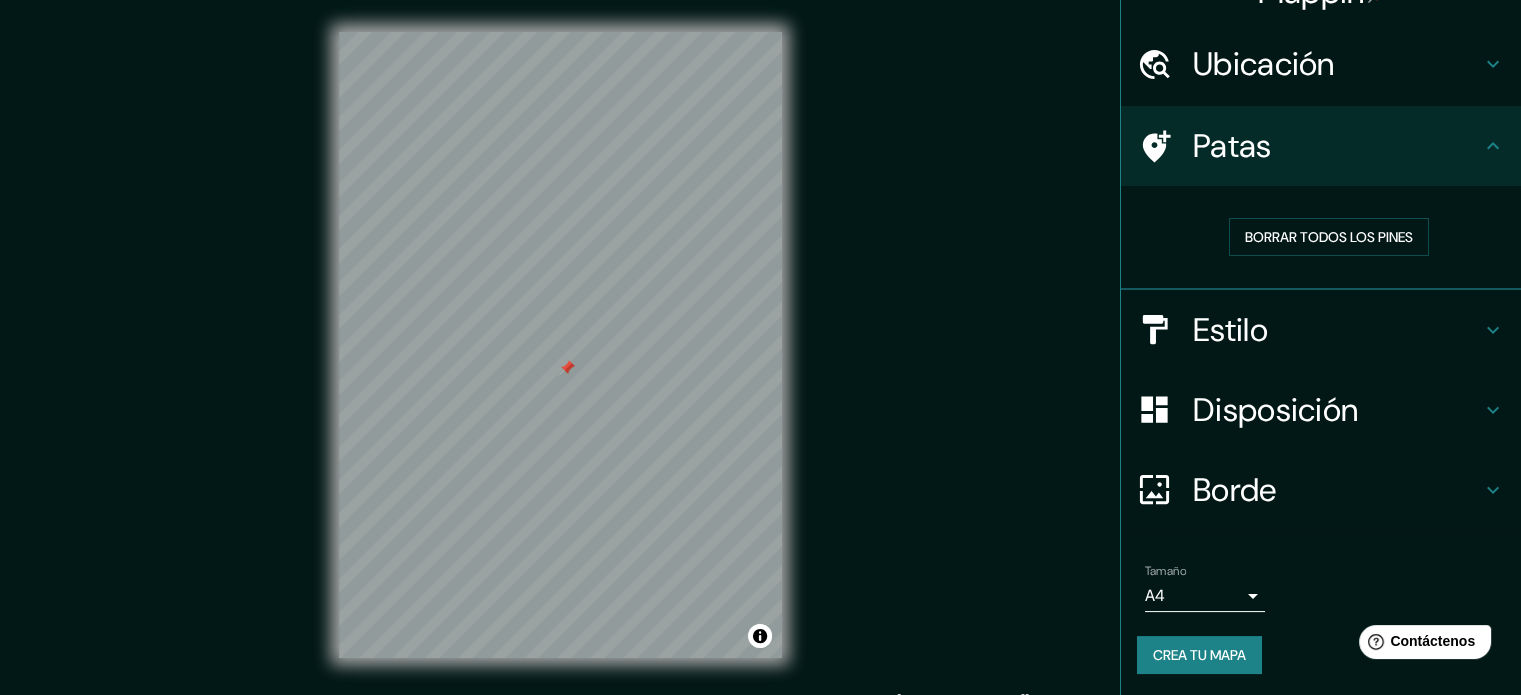 click on "Disposición" at bounding box center [1337, 410] 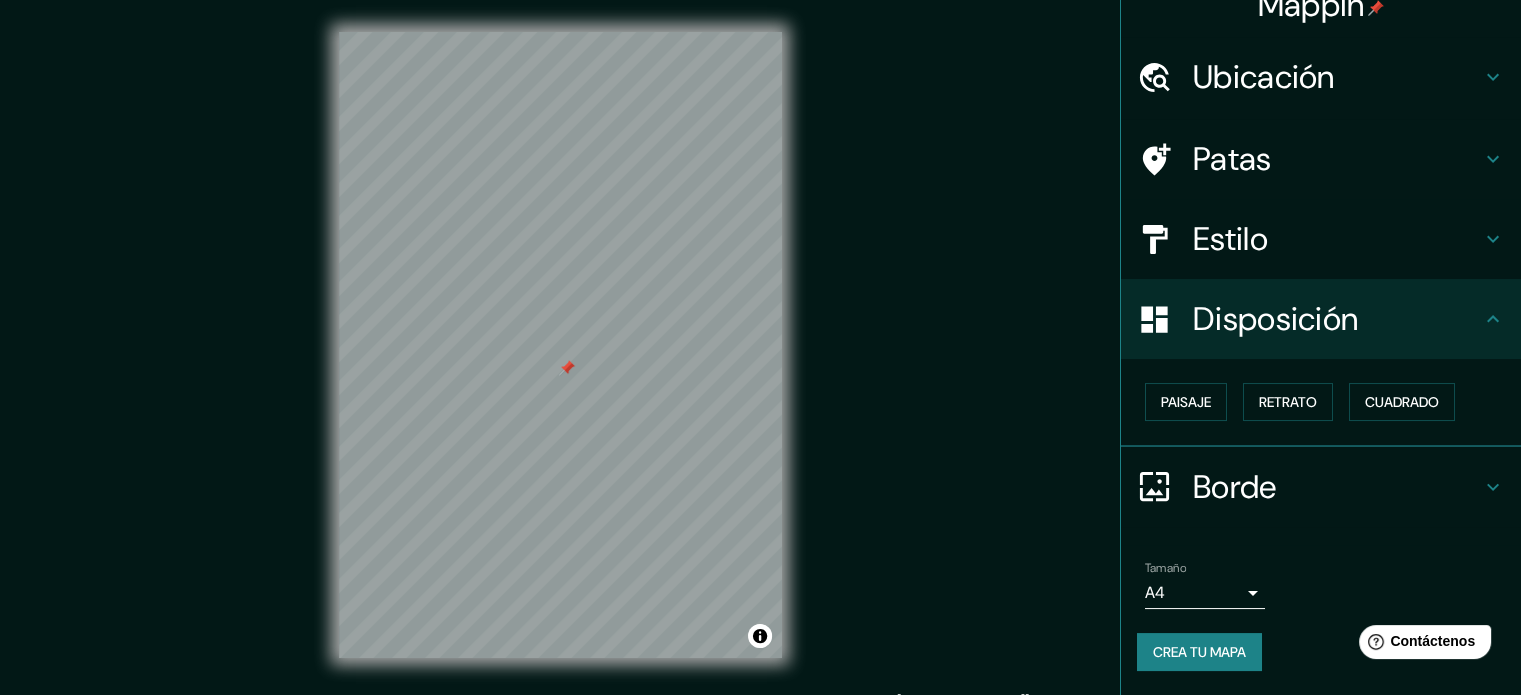 scroll, scrollTop: 24, scrollLeft: 0, axis: vertical 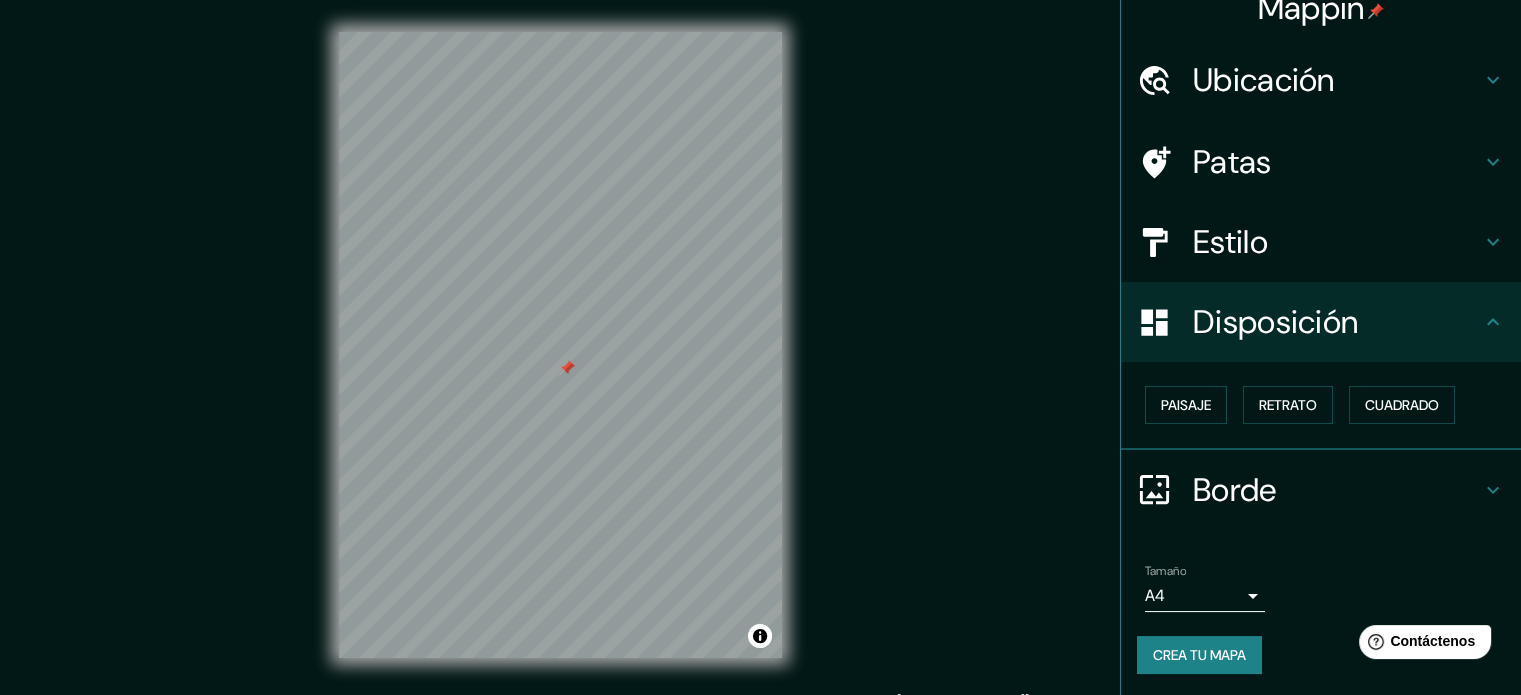 click on "Disposición" at bounding box center (1337, 322) 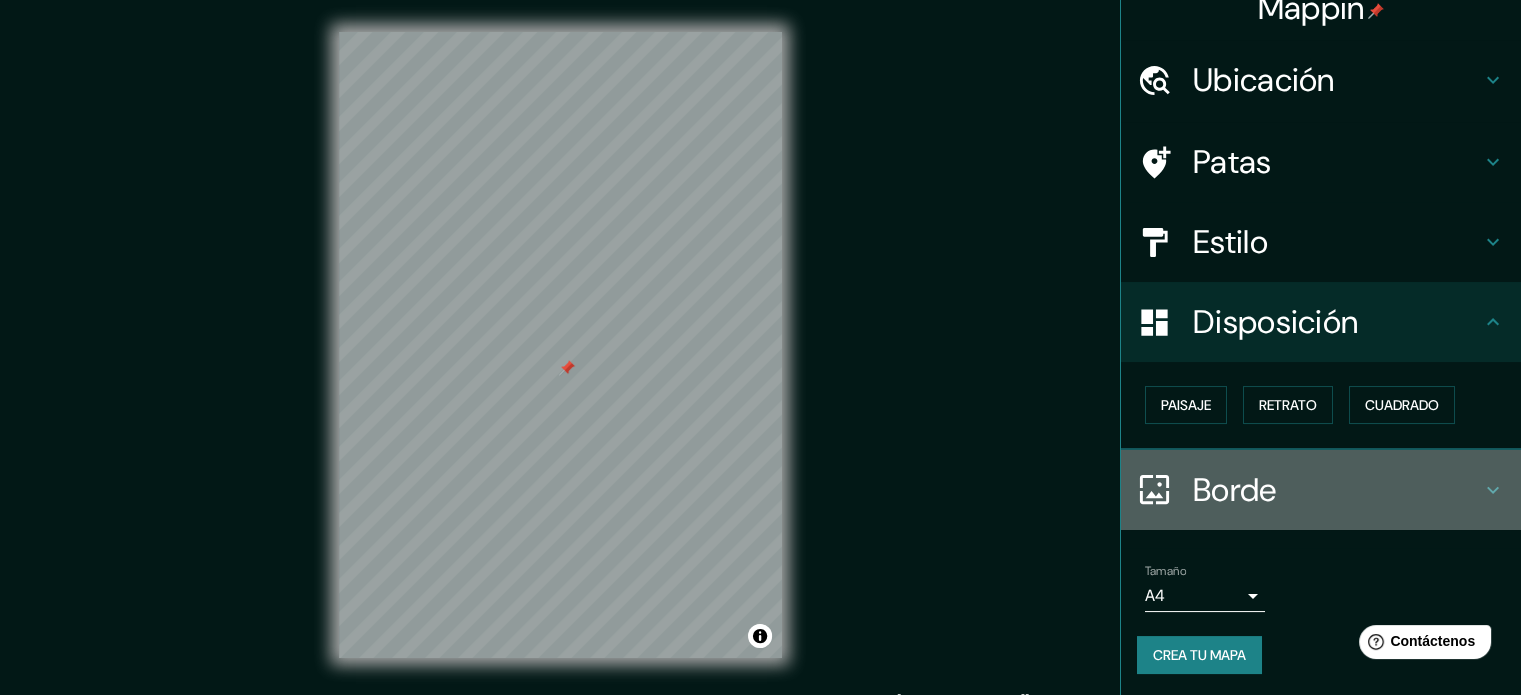 click on "Borde" at bounding box center [1337, 490] 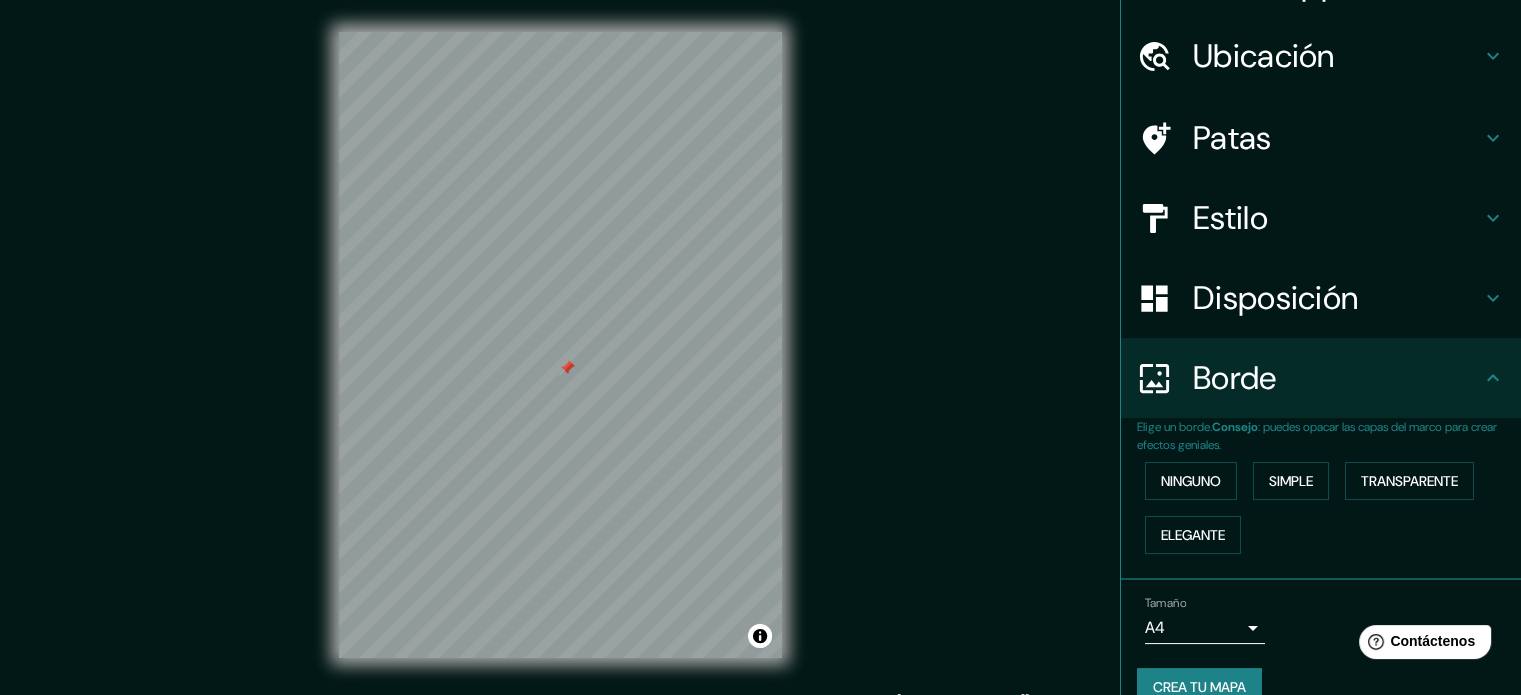 scroll, scrollTop: 80, scrollLeft: 0, axis: vertical 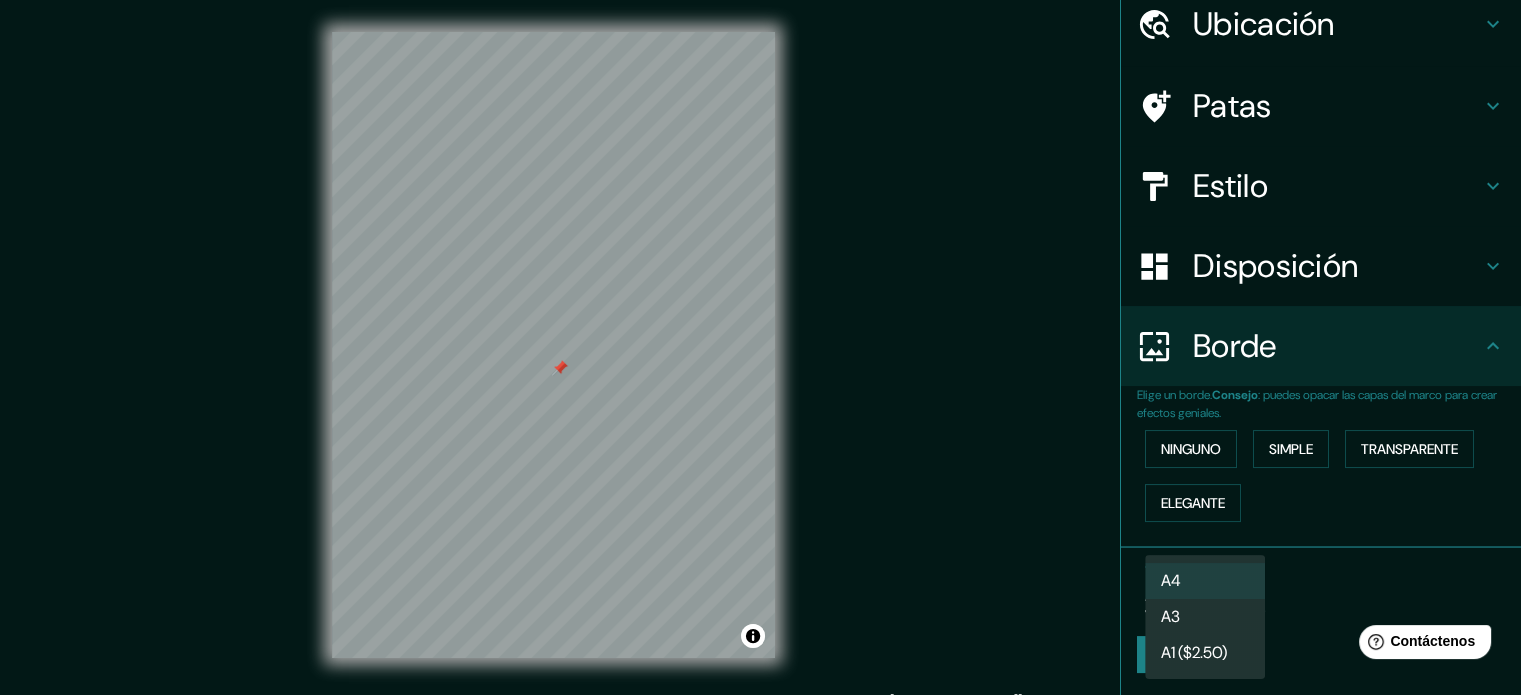 click on "Mappin Ubicación Pasaje Malecón [GEOGRAPHIC_DATA], [GEOGRAPHIC_DATA], [GEOGRAPHIC_DATA] Patas Estilo Disposición Borde Elige un borde.  Consejo  : puedes opacar las capas del marco para crear efectos geniales. Ninguno Simple Transparente Elegante Tamaño A4 single Crea tu mapa © Mapbox   © OpenStreetMap   Improve this map Si tiene algún problema, sugerencia o inquietud, envíe un correo electrónico a  [EMAIL_ADDRESS][DOMAIN_NAME]  .   . . Texto original Valora esta traducción Tu opinión servirá para ayudar a mejorar el Traductor de Google A4 A3 A1 ($2.50)" at bounding box center [760, 347] 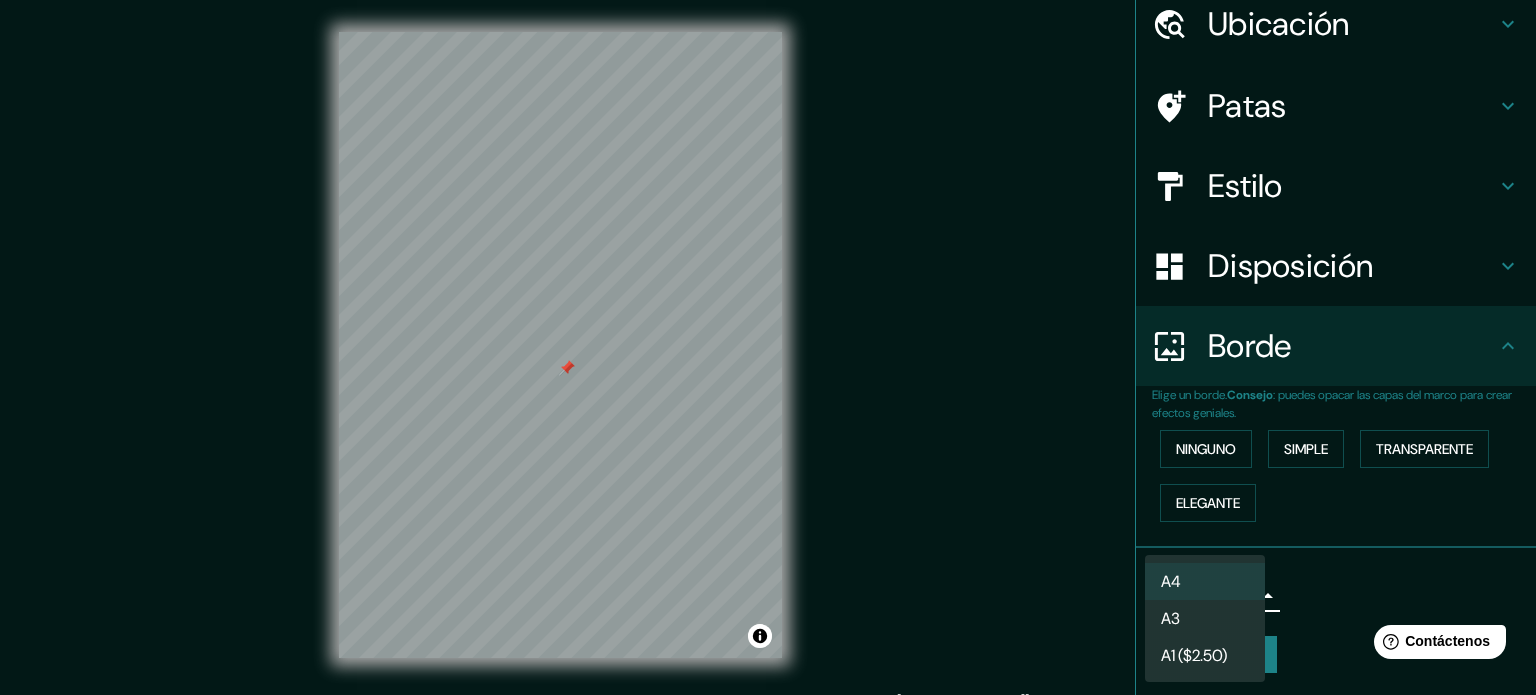 click at bounding box center [768, 347] 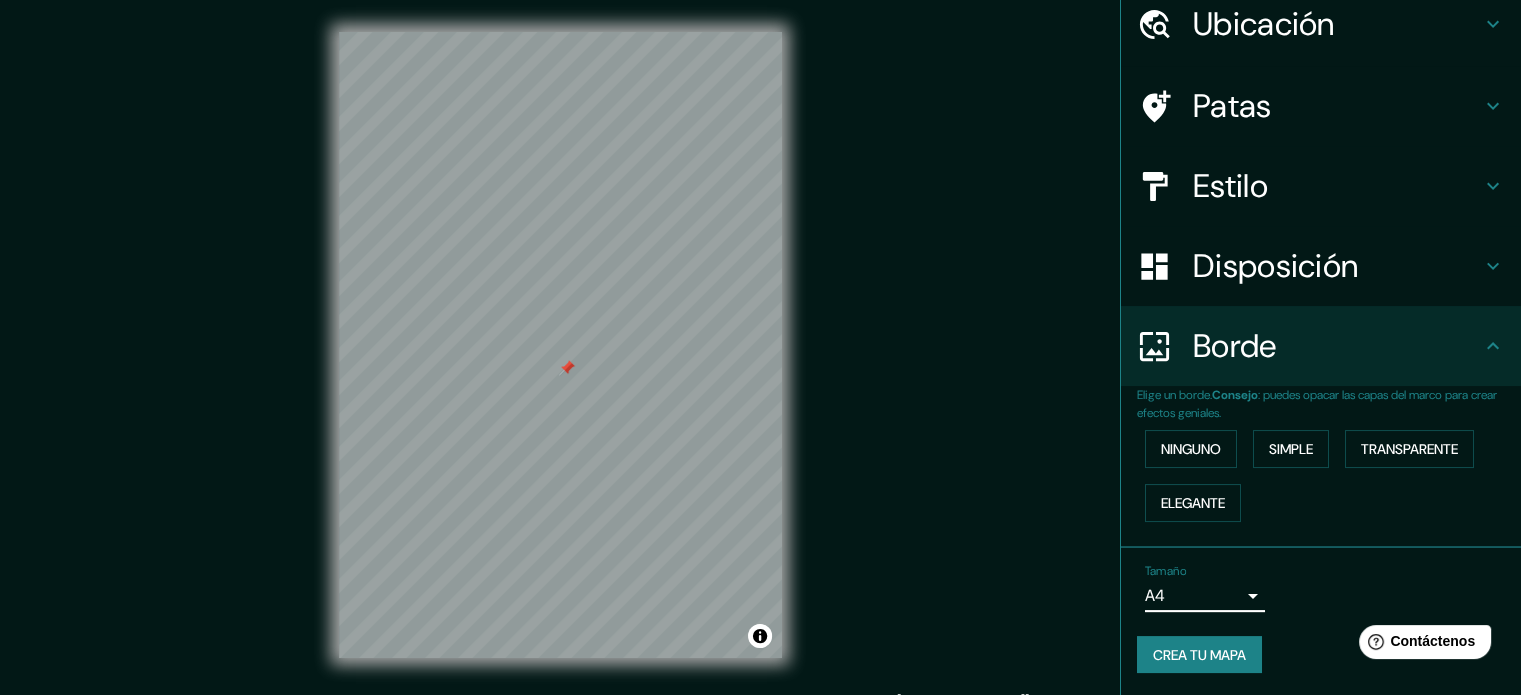 click on "Mappin Ubicación Pasaje Malecón [GEOGRAPHIC_DATA], [GEOGRAPHIC_DATA], [GEOGRAPHIC_DATA] Patas Estilo Disposición Borde Elige un borde.  Consejo  : puedes opacar las capas del marco para crear efectos geniales. Ninguno Simple Transparente Elegante Tamaño A4 single Crea tu mapa © Mapbox   © OpenStreetMap   Improve this map Si tiene algún problema, sugerencia o inquietud, envíe un correo electrónico a  [EMAIL_ADDRESS][DOMAIN_NAME]  .   . . Texto original Valora esta traducción Tu opinión servirá para ayudar a mejorar el Traductor de Google" at bounding box center (760, 347) 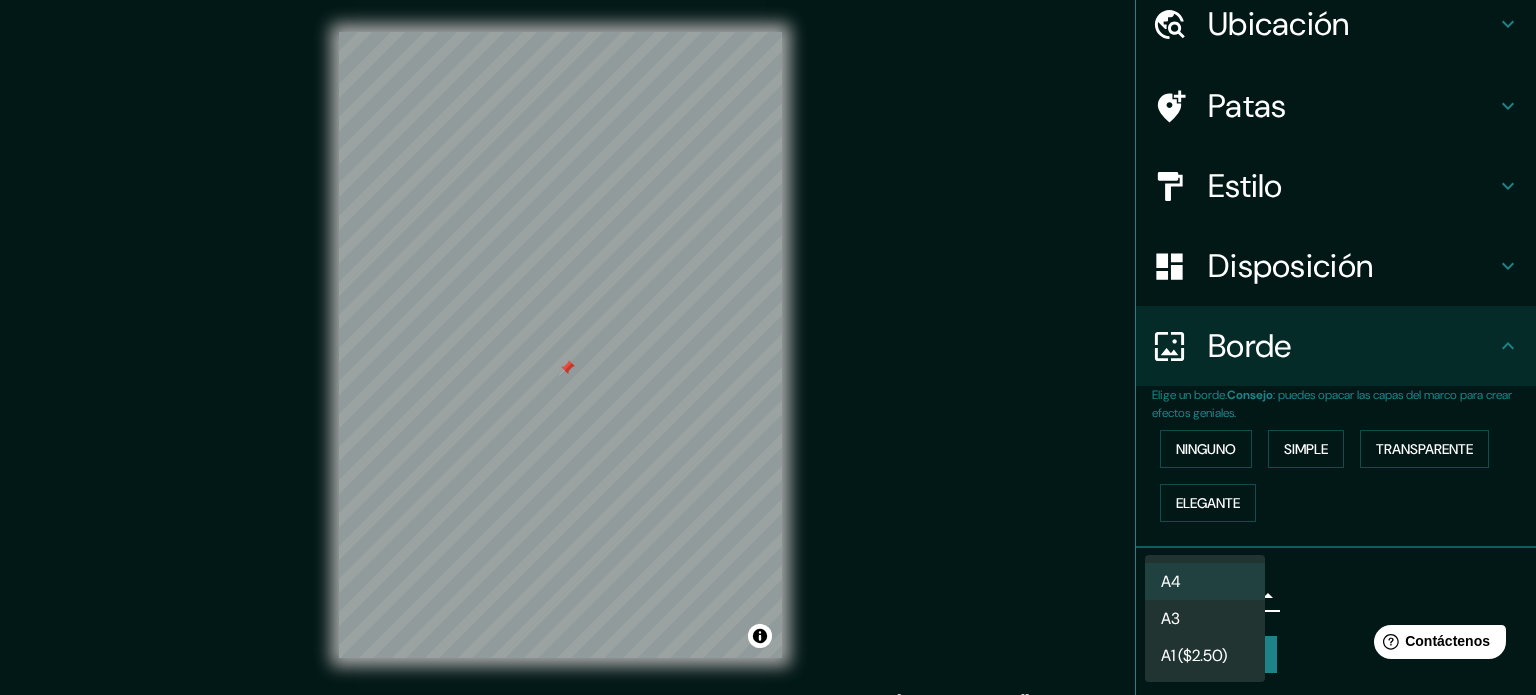 click on "A3" at bounding box center (1205, 618) 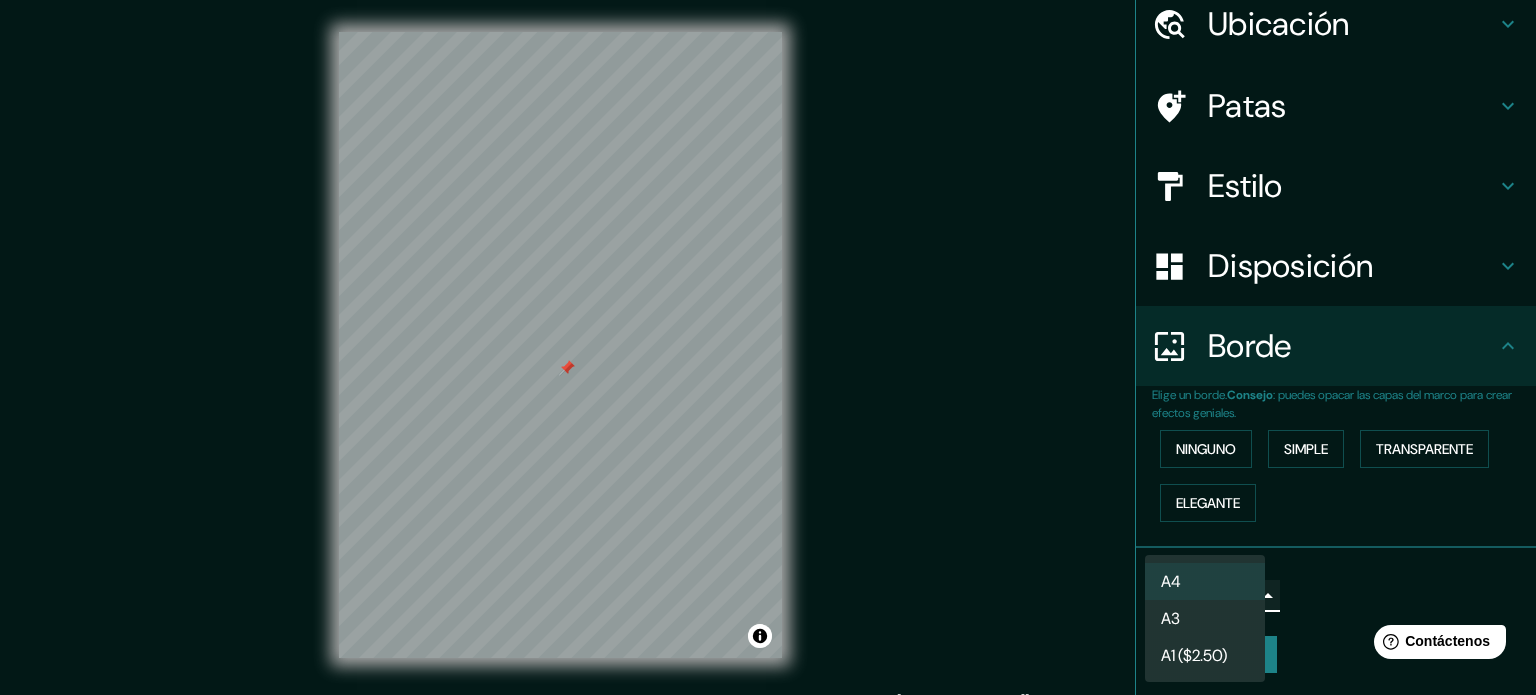 type on "a4" 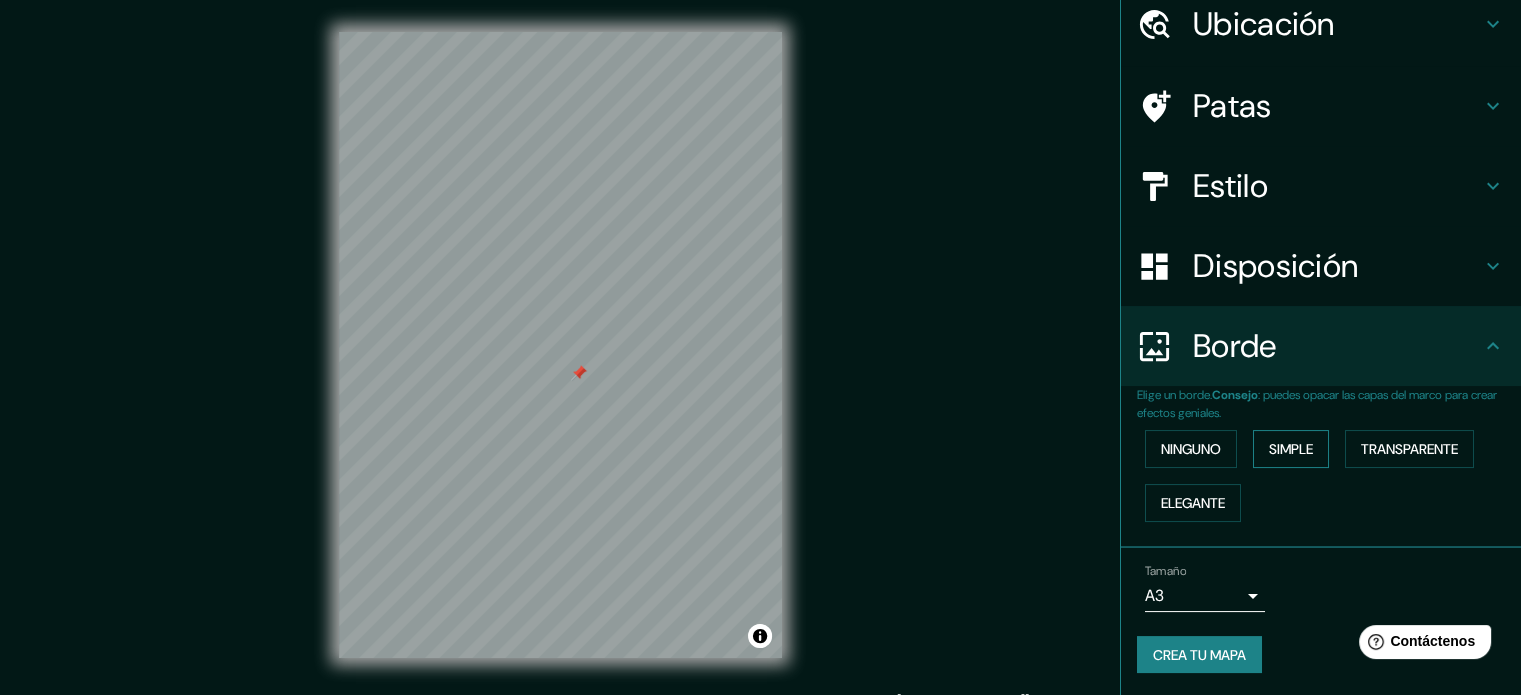 click on "Simple" at bounding box center [1291, 449] 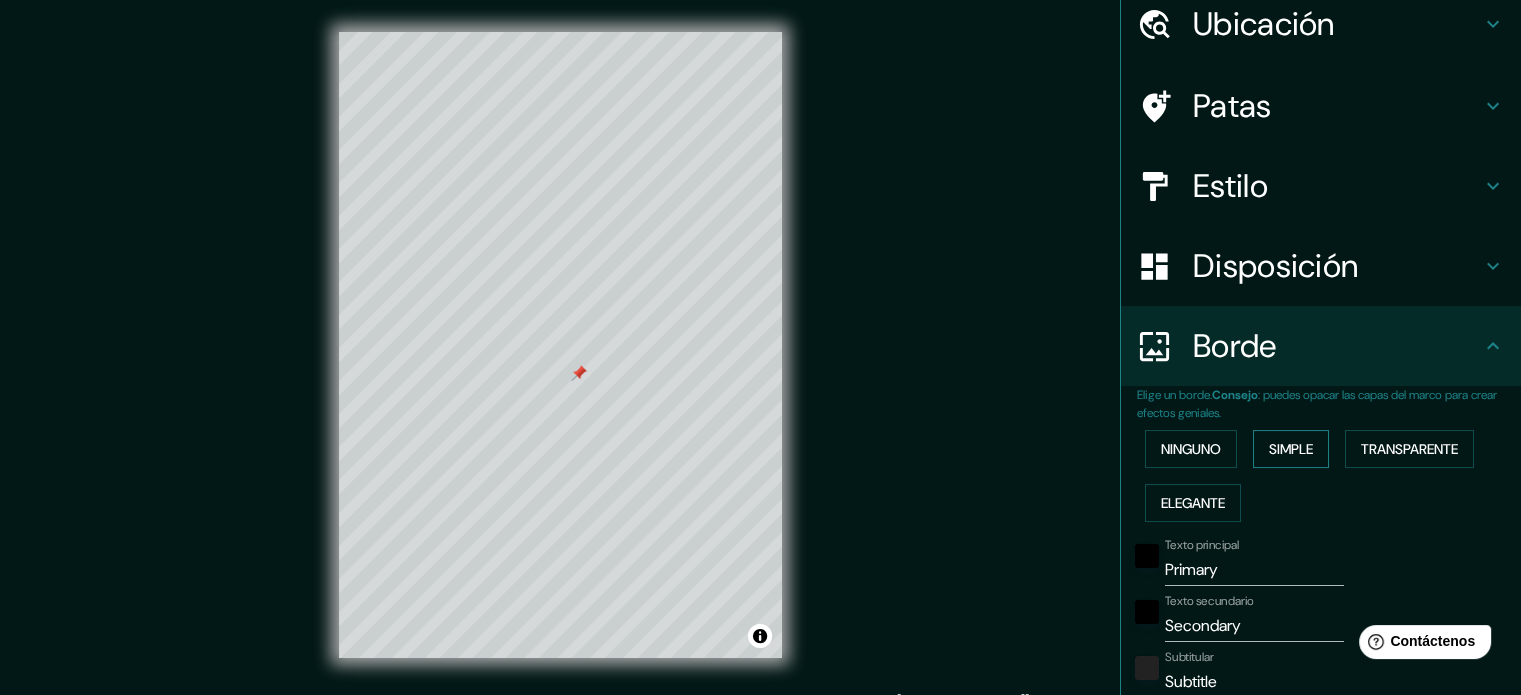 click on "Simple" at bounding box center (1291, 449) 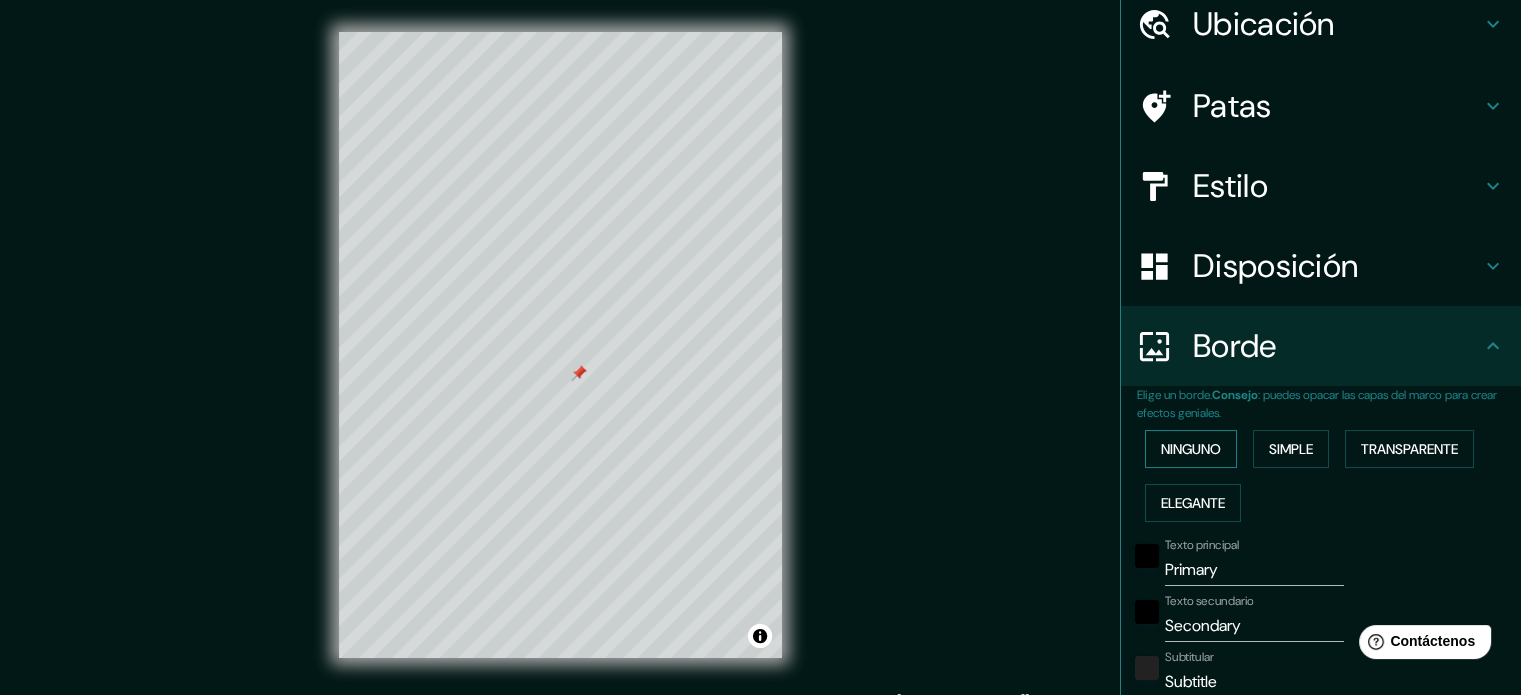 type on "177" 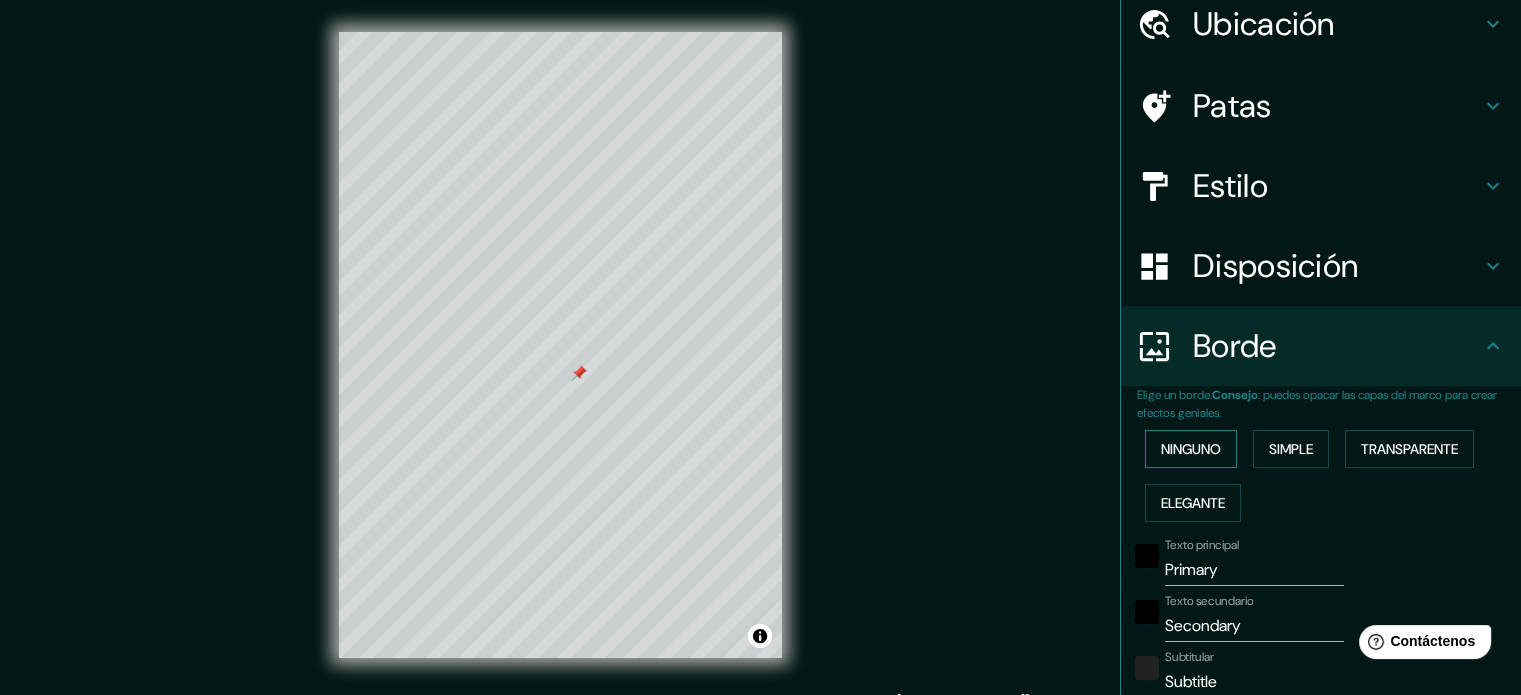 type on "35" 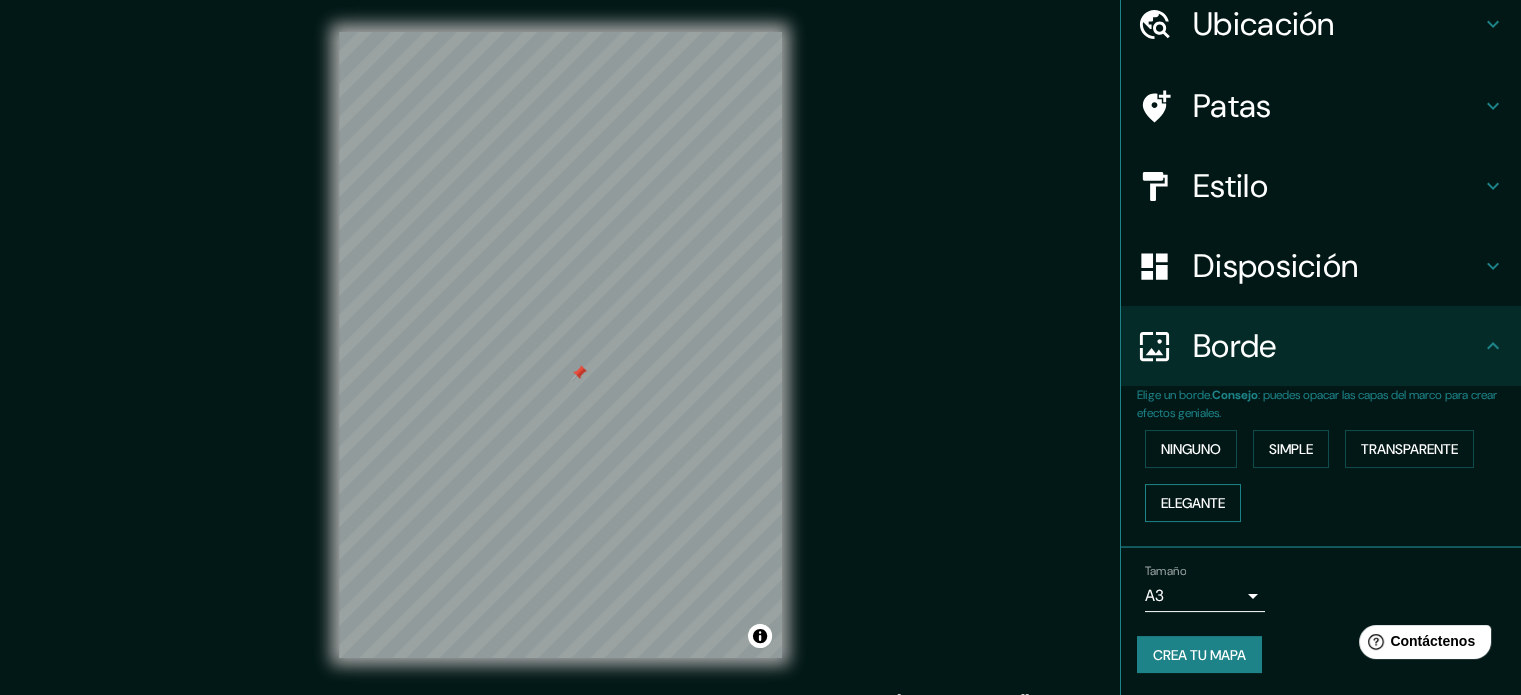 click on "Elegante" at bounding box center (1193, 503) 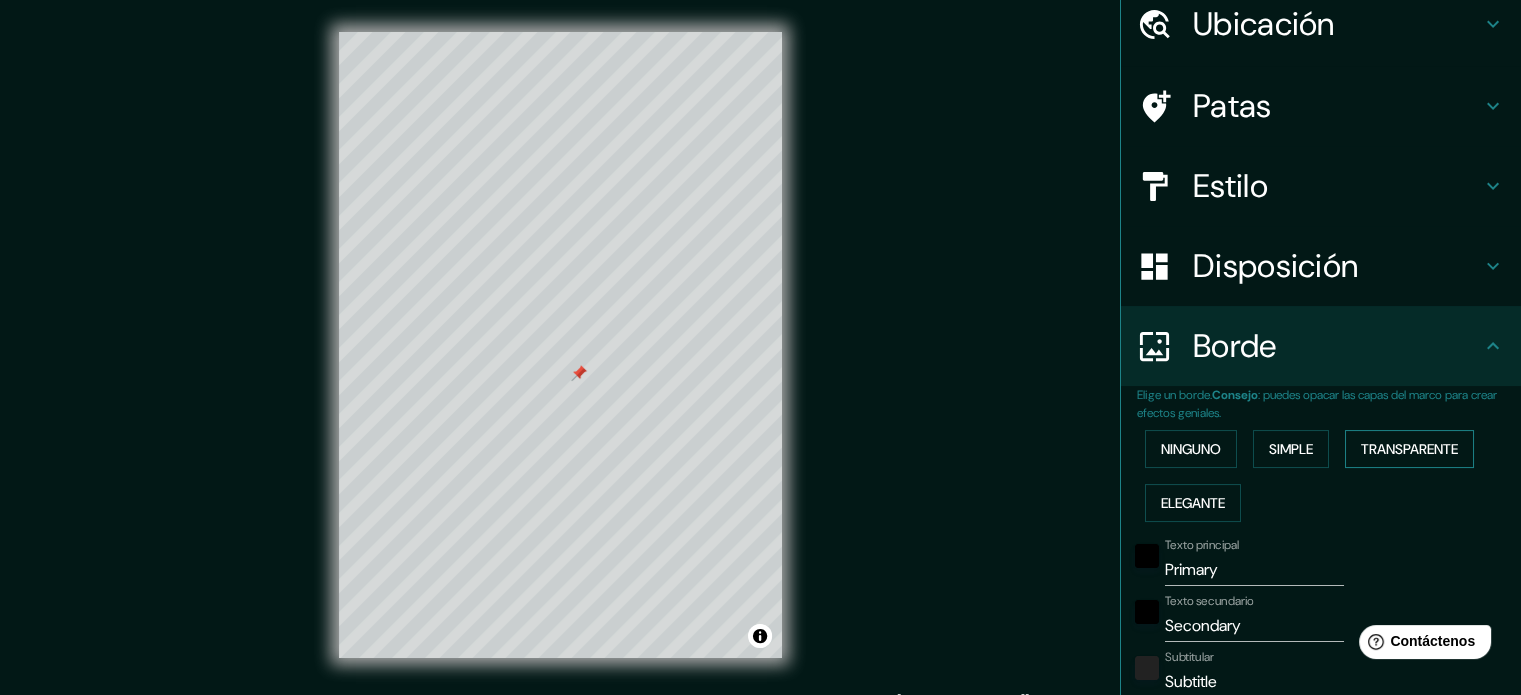 click on "Transparente" at bounding box center (1409, 449) 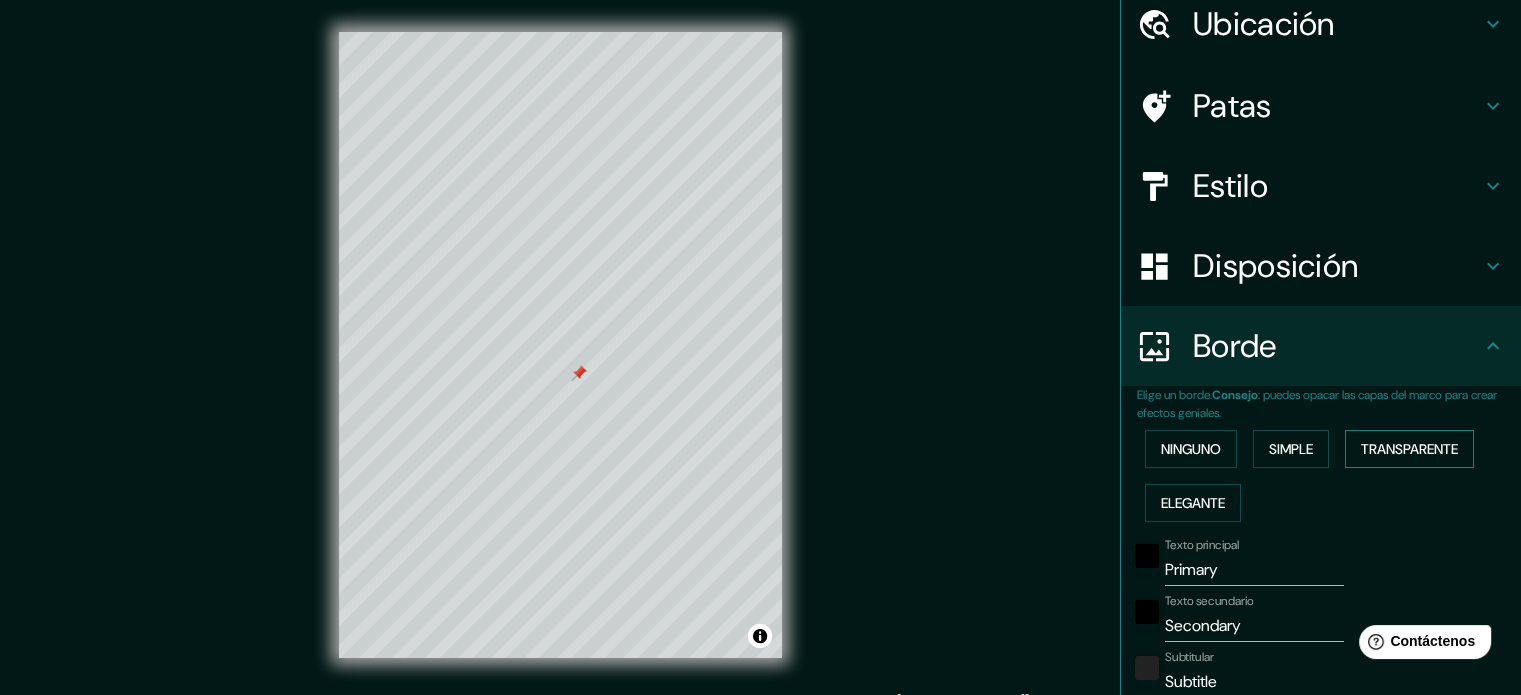 type 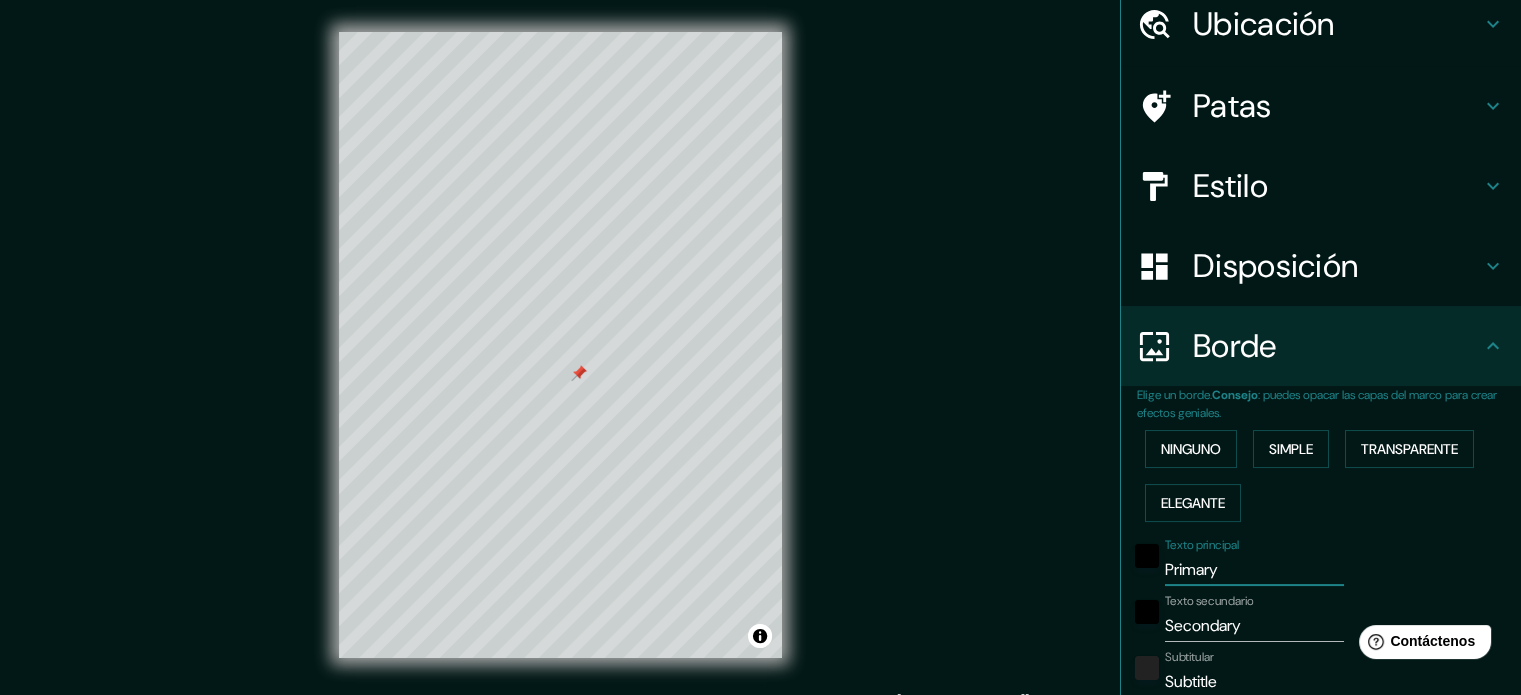 drag, startPoint x: 1222, startPoint y: 574, endPoint x: 1272, endPoint y: 567, distance: 50.48762 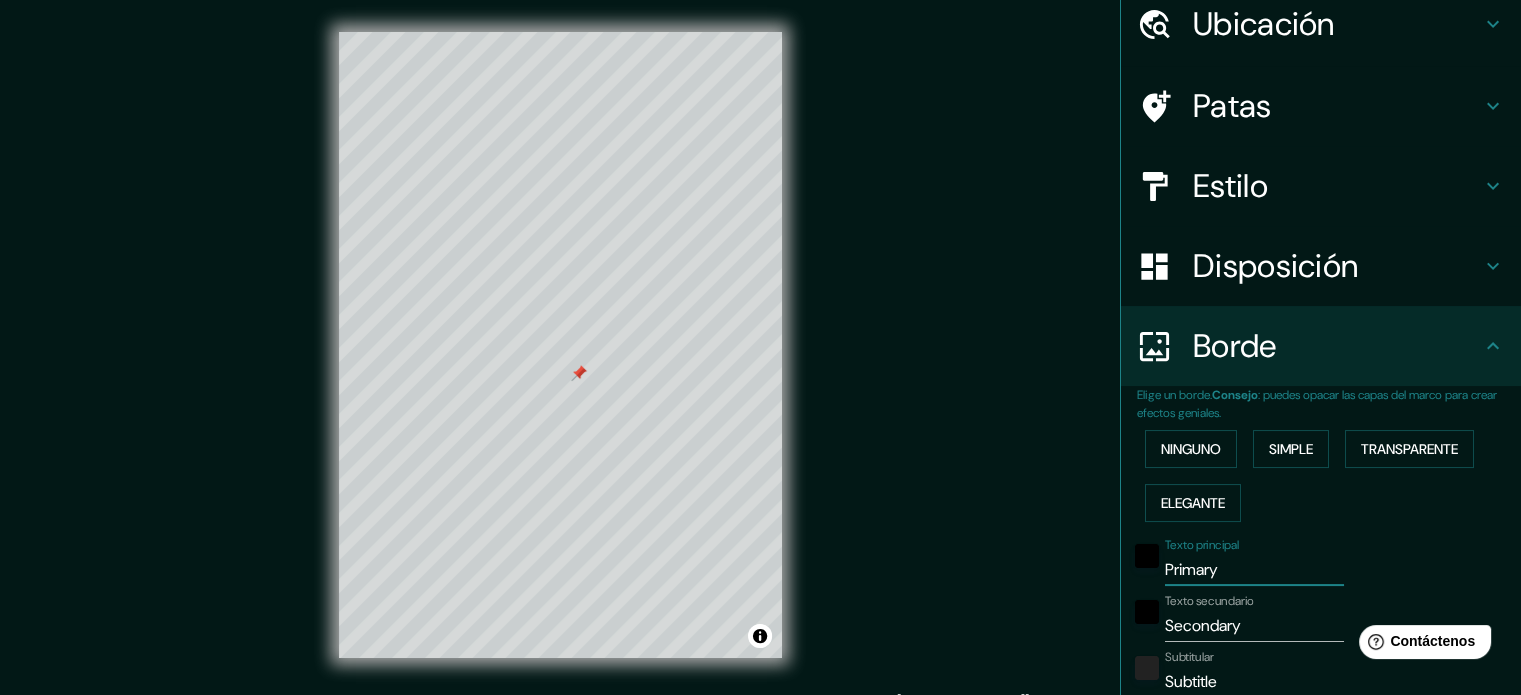 click on "Primary" at bounding box center [1254, 570] 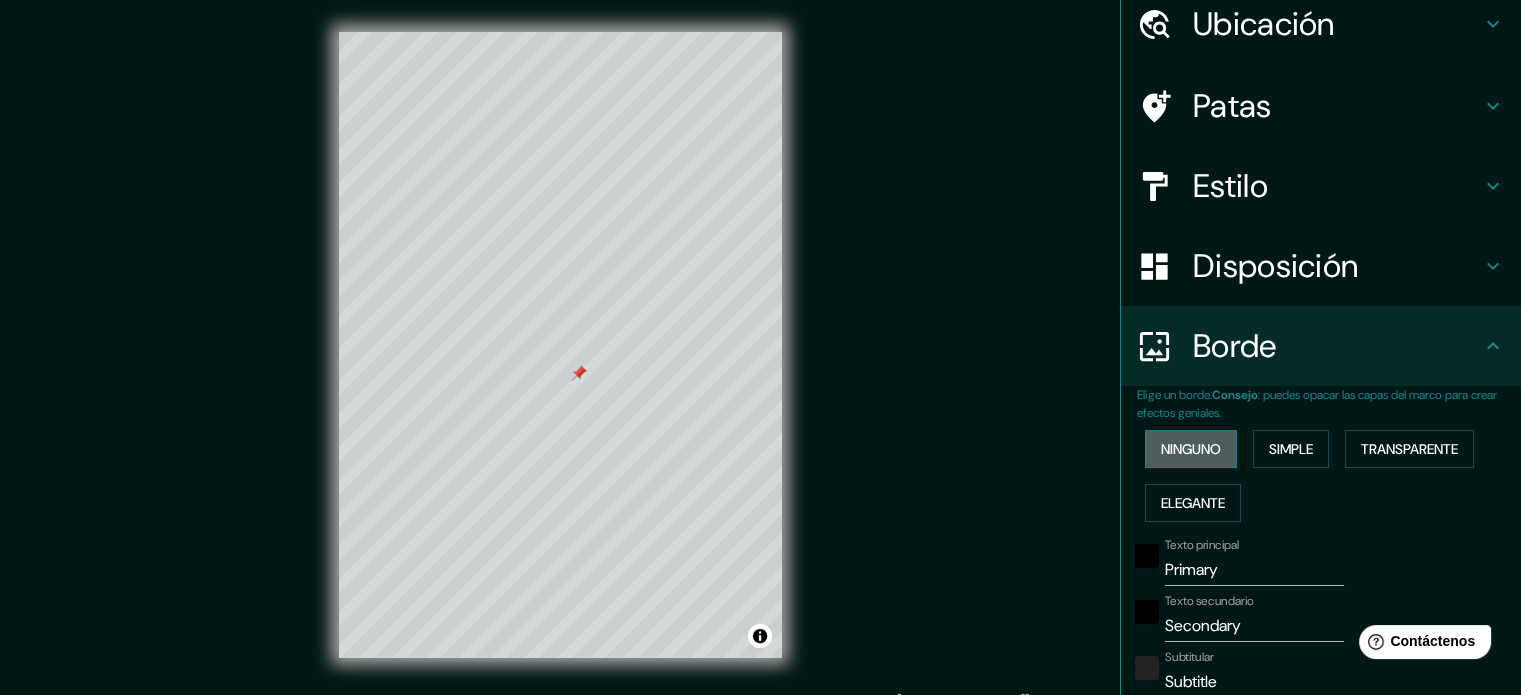click on "Ninguno" at bounding box center (1191, 449) 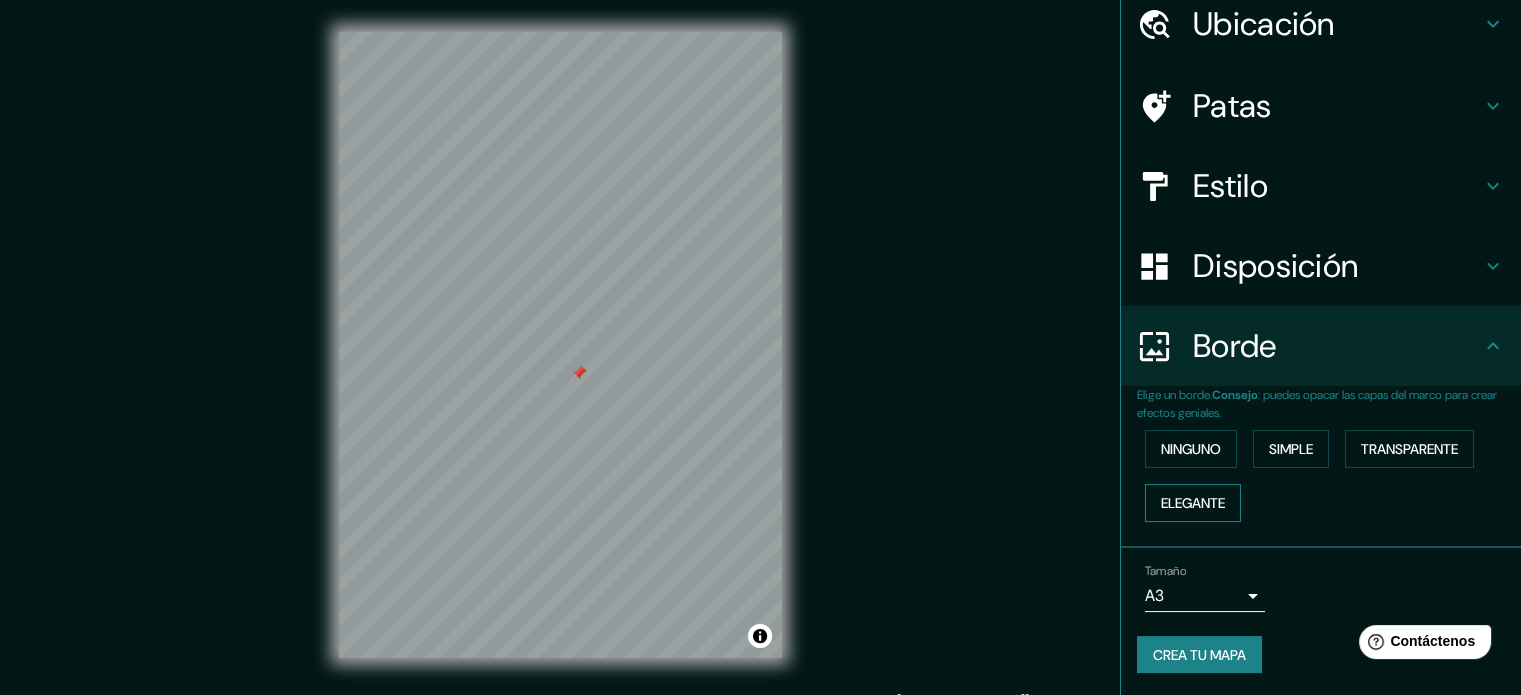 click on "Elegante" at bounding box center [1193, 503] 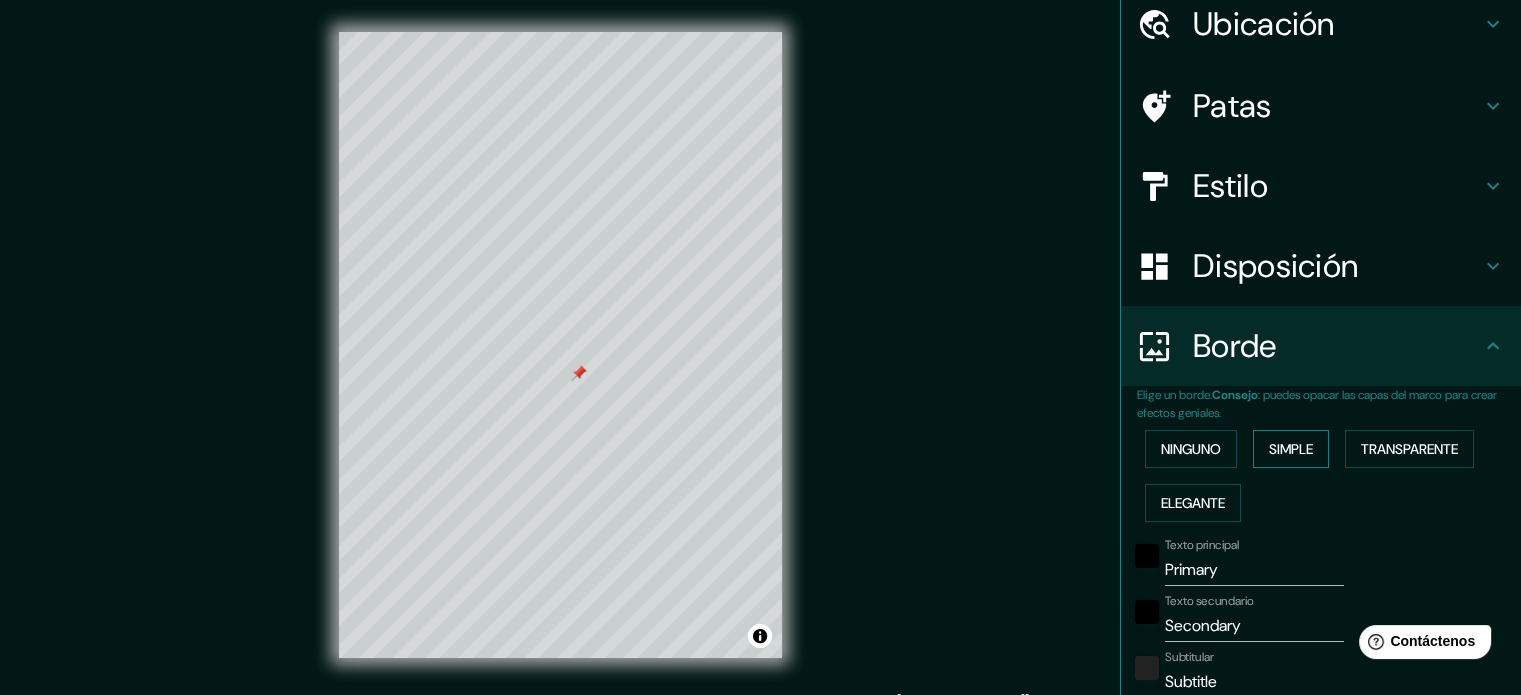 click on "Simple" at bounding box center [1291, 449] 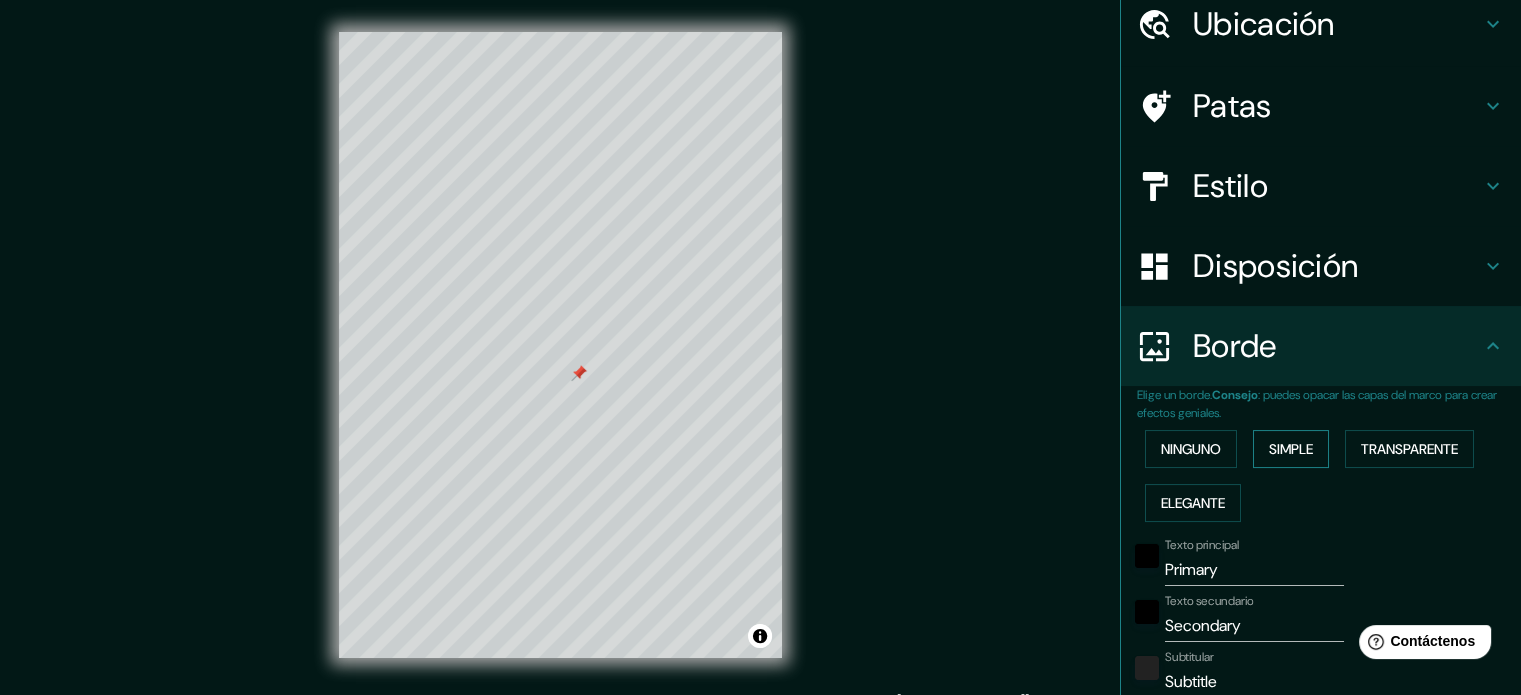 click on "Simple" at bounding box center (1291, 449) 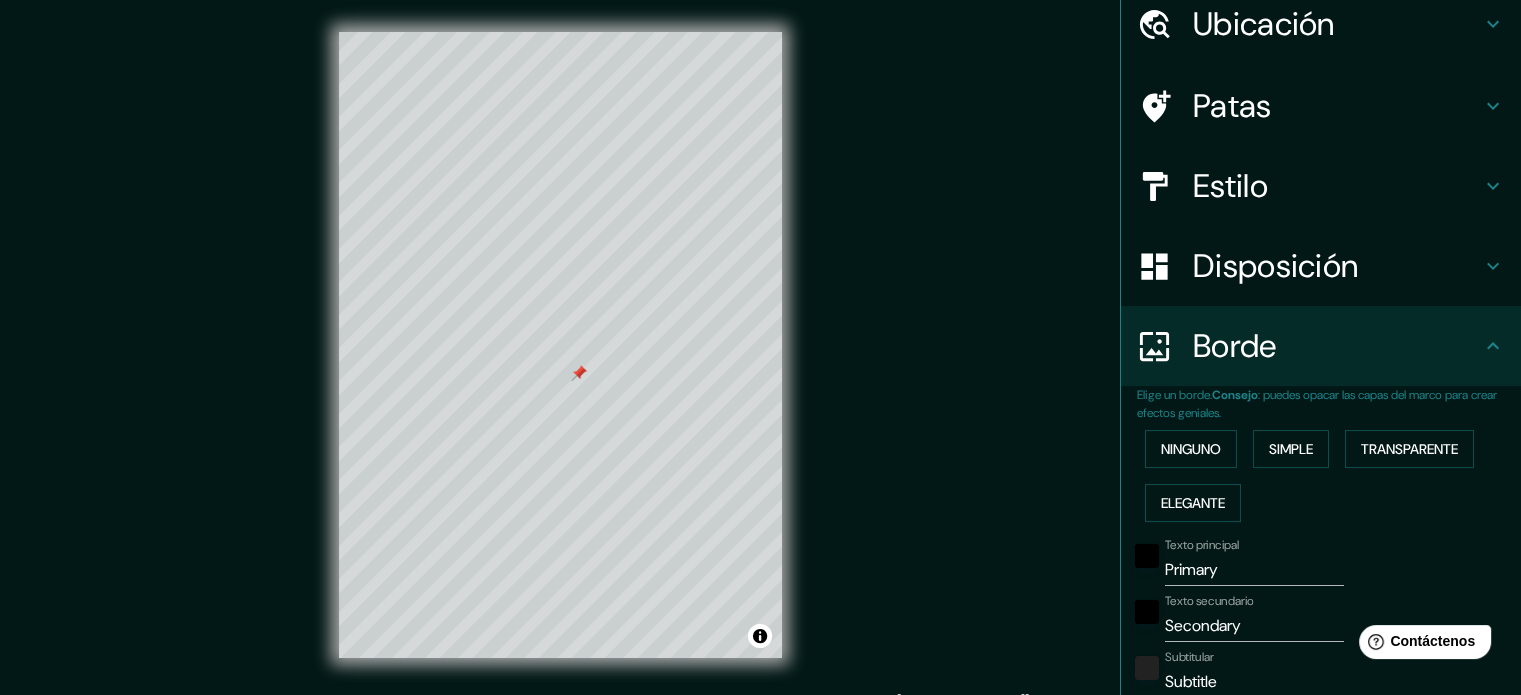 type on "177" 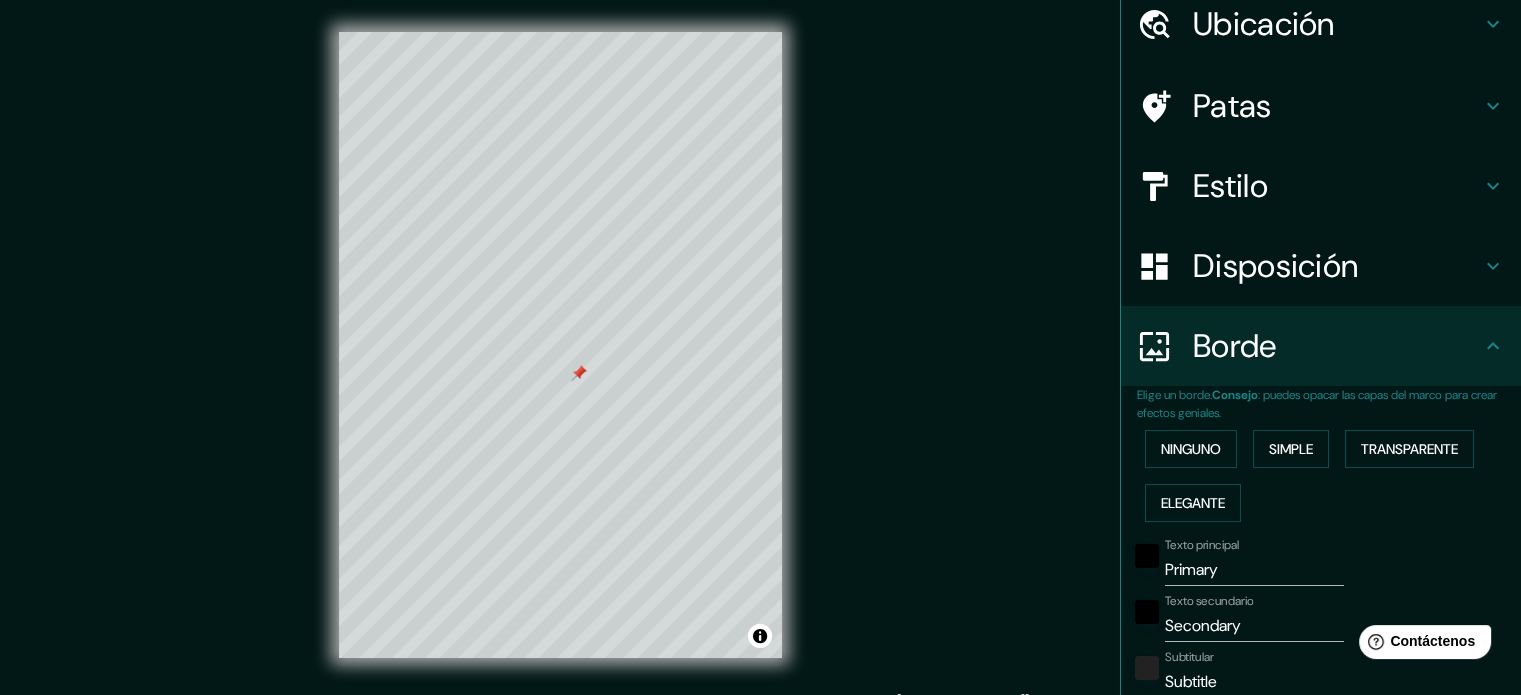type on "35" 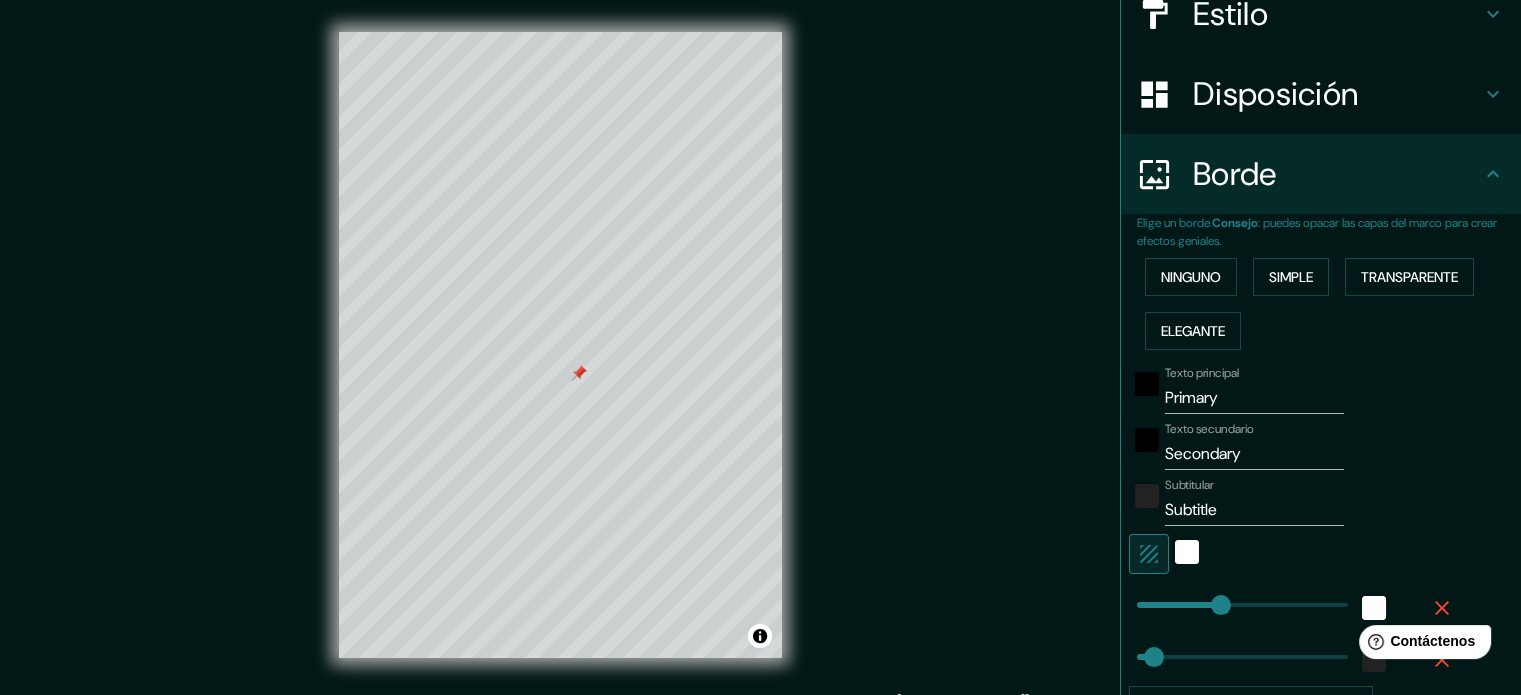 scroll, scrollTop: 244, scrollLeft: 0, axis: vertical 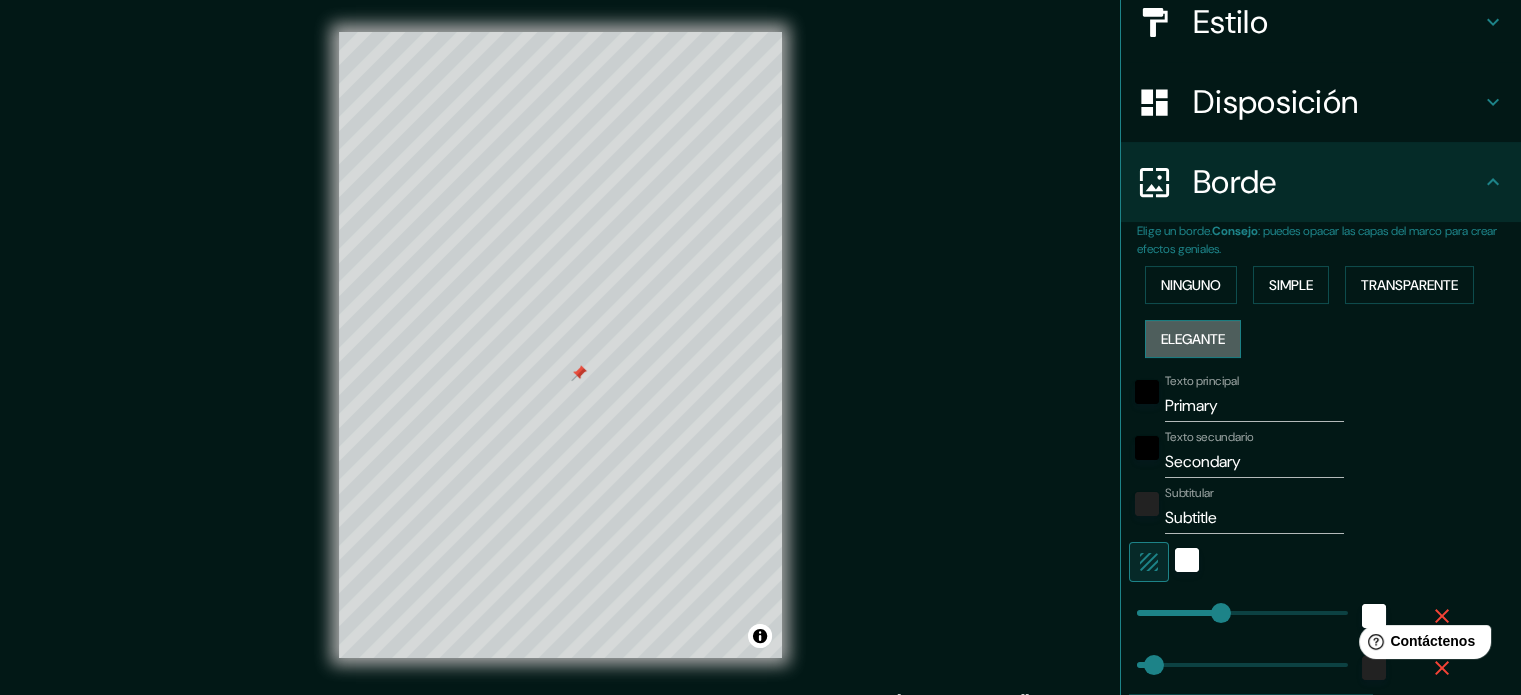 click on "Elegante" at bounding box center [1193, 339] 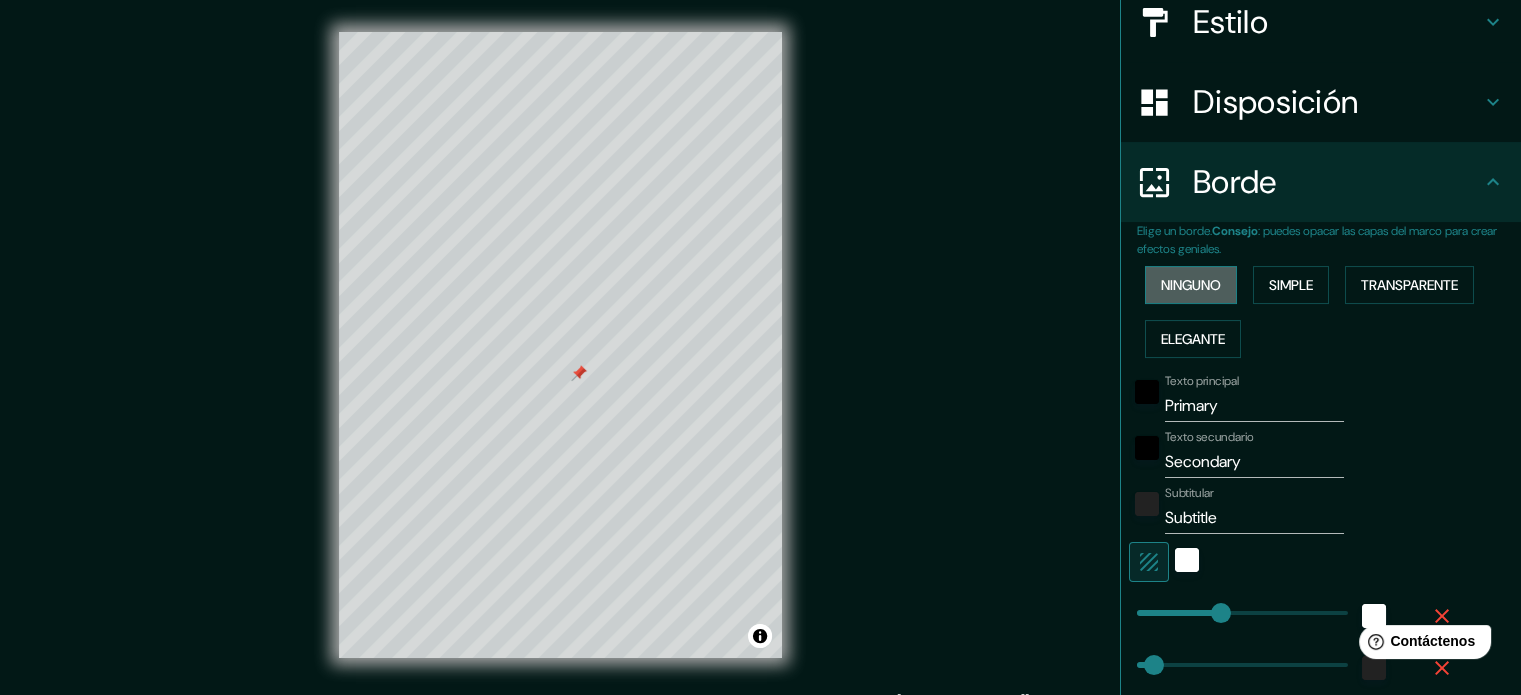 click on "Ninguno" at bounding box center (1191, 285) 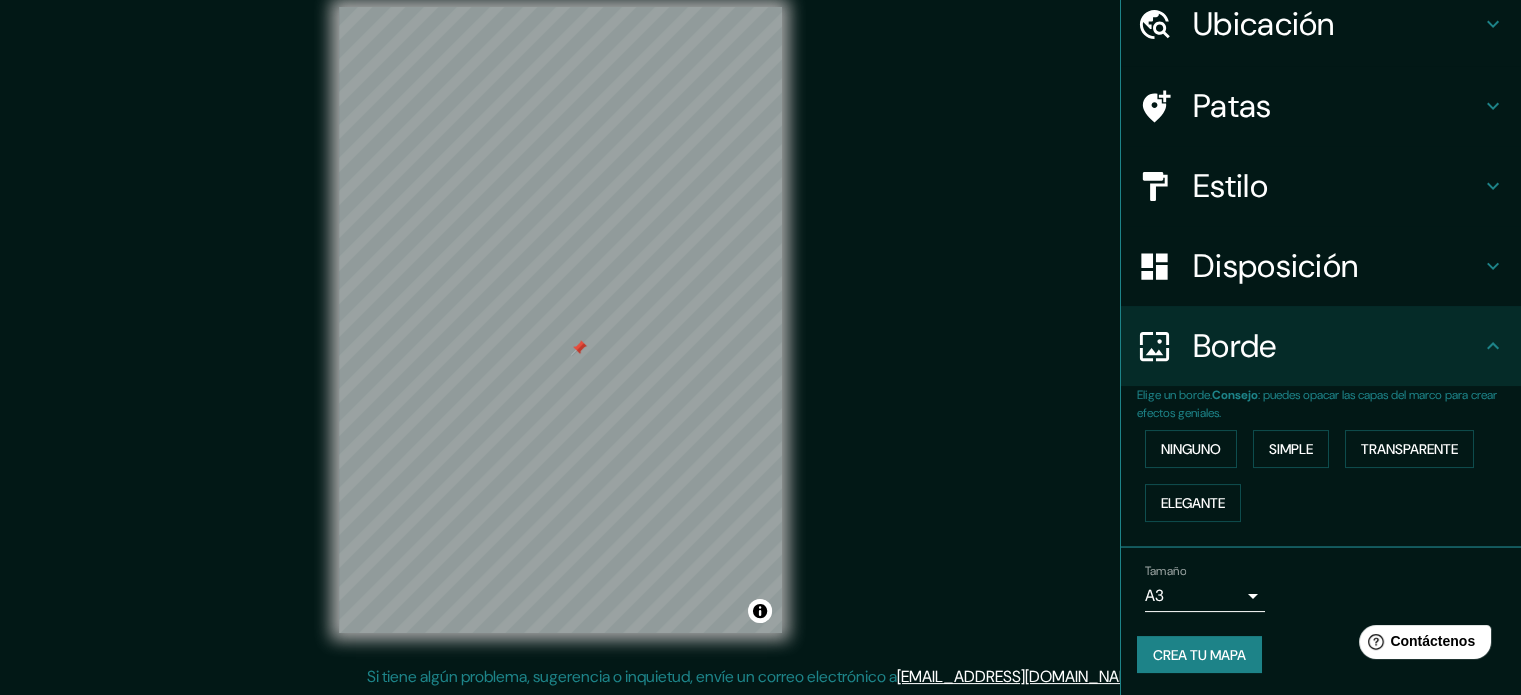 scroll, scrollTop: 26, scrollLeft: 0, axis: vertical 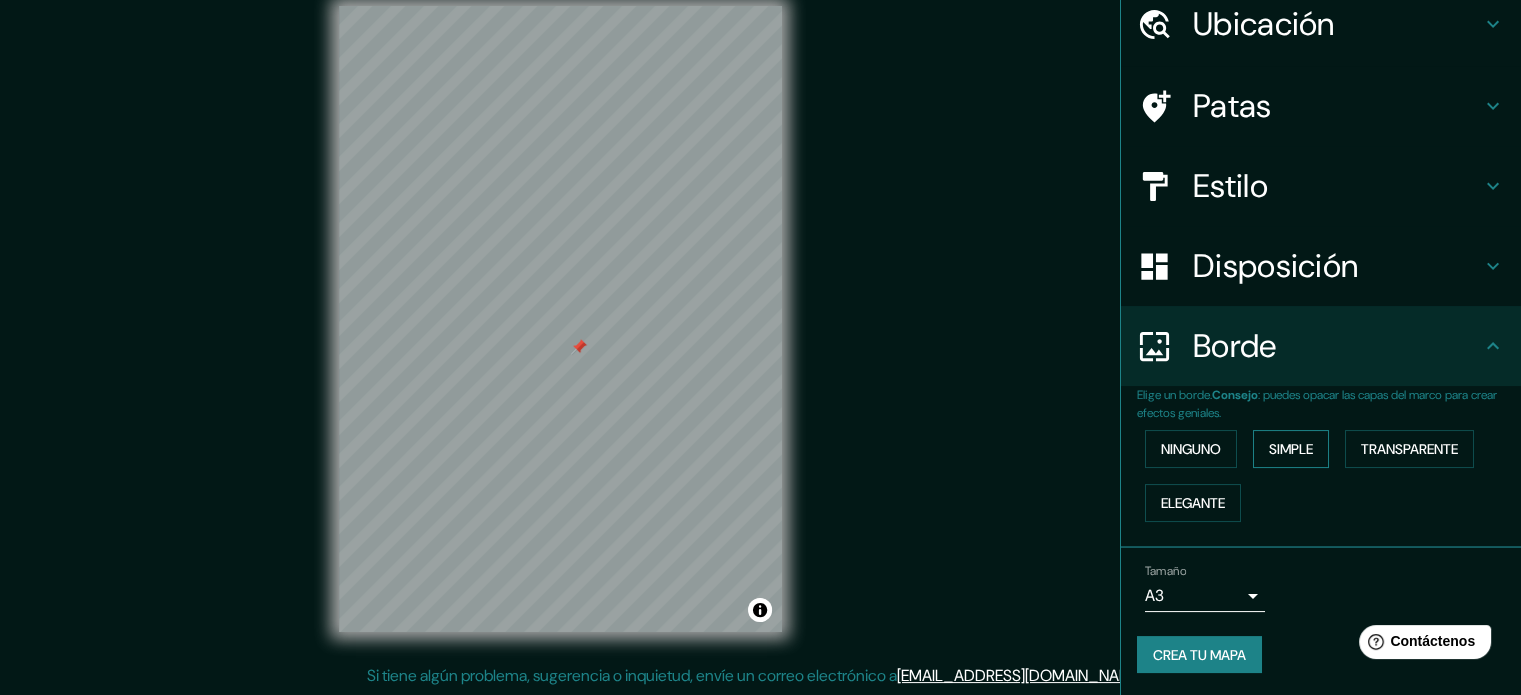 click on "Simple" at bounding box center (1291, 449) 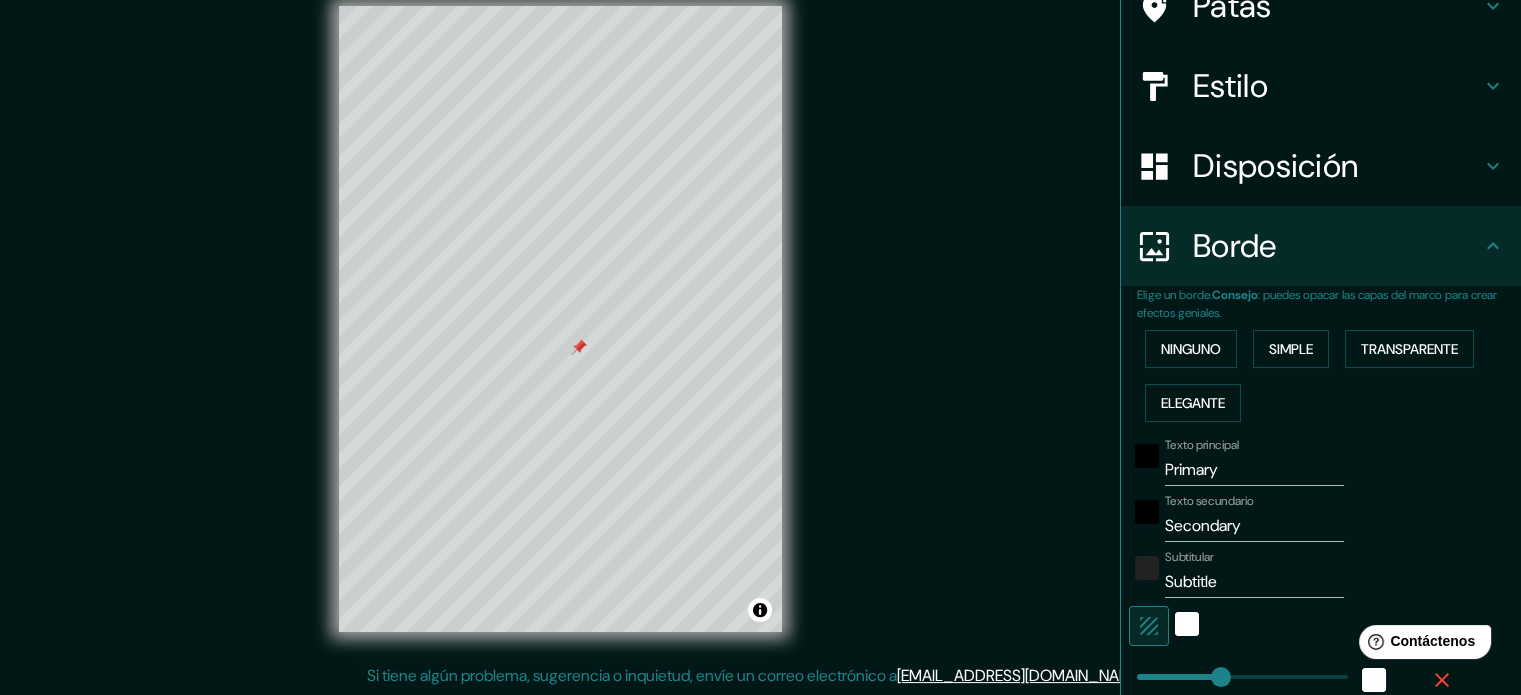 scroll, scrollTop: 444, scrollLeft: 0, axis: vertical 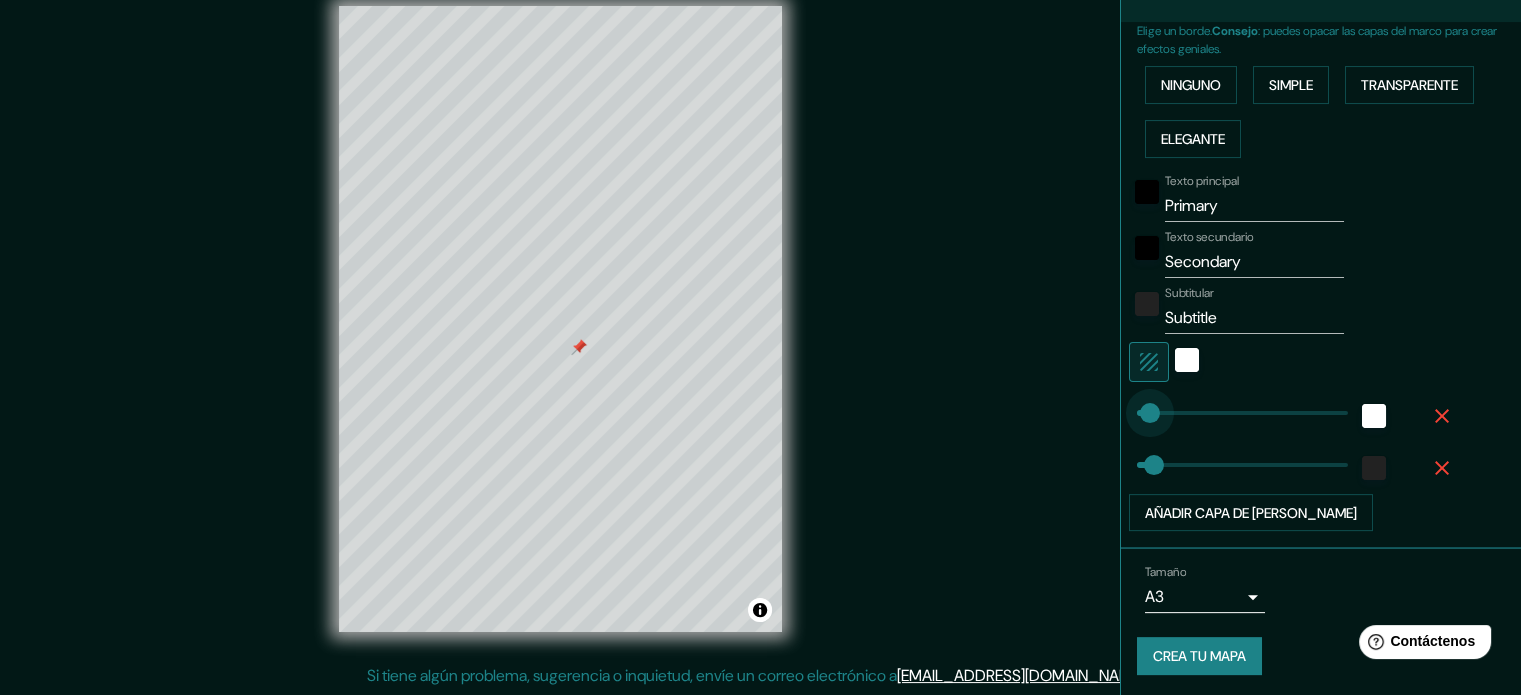 type on "0" 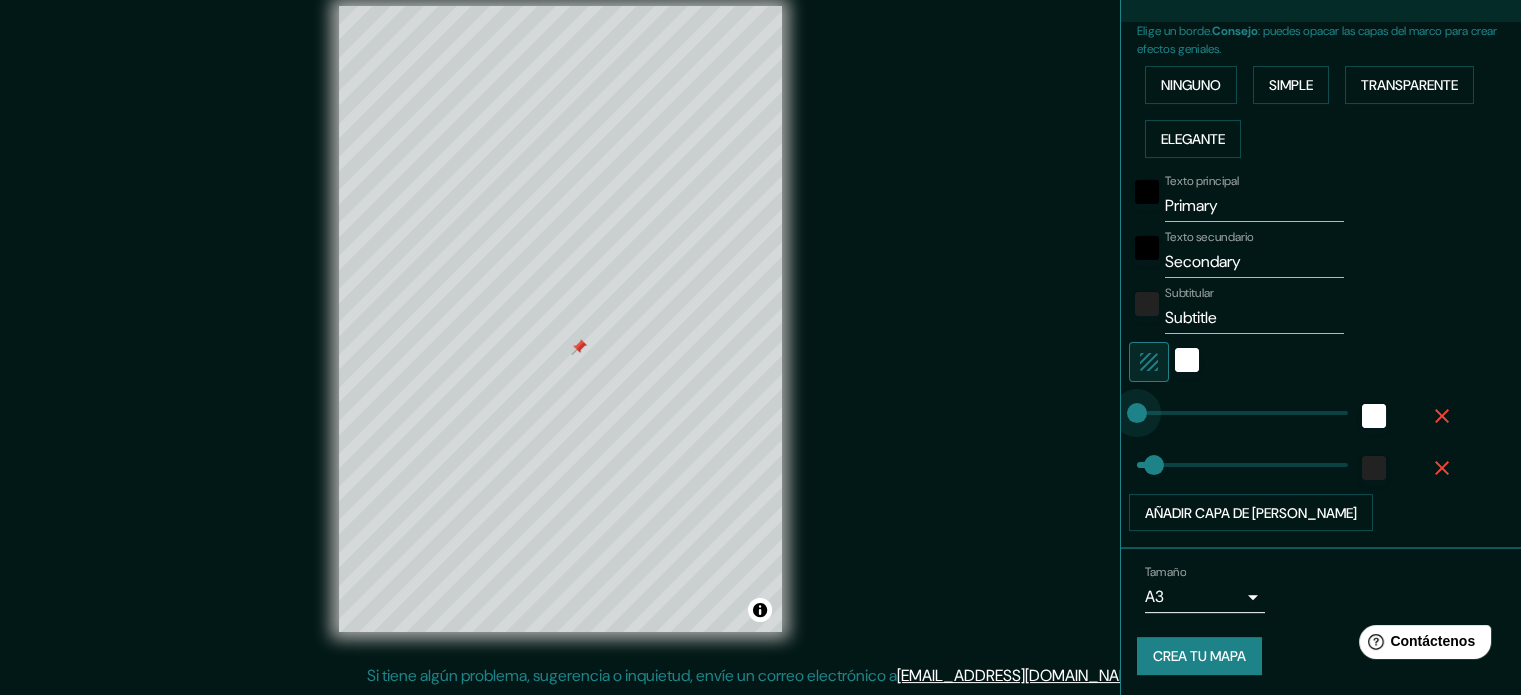 drag, startPoint x: 1197, startPoint y: 400, endPoint x: 1108, endPoint y: 413, distance: 89.94443 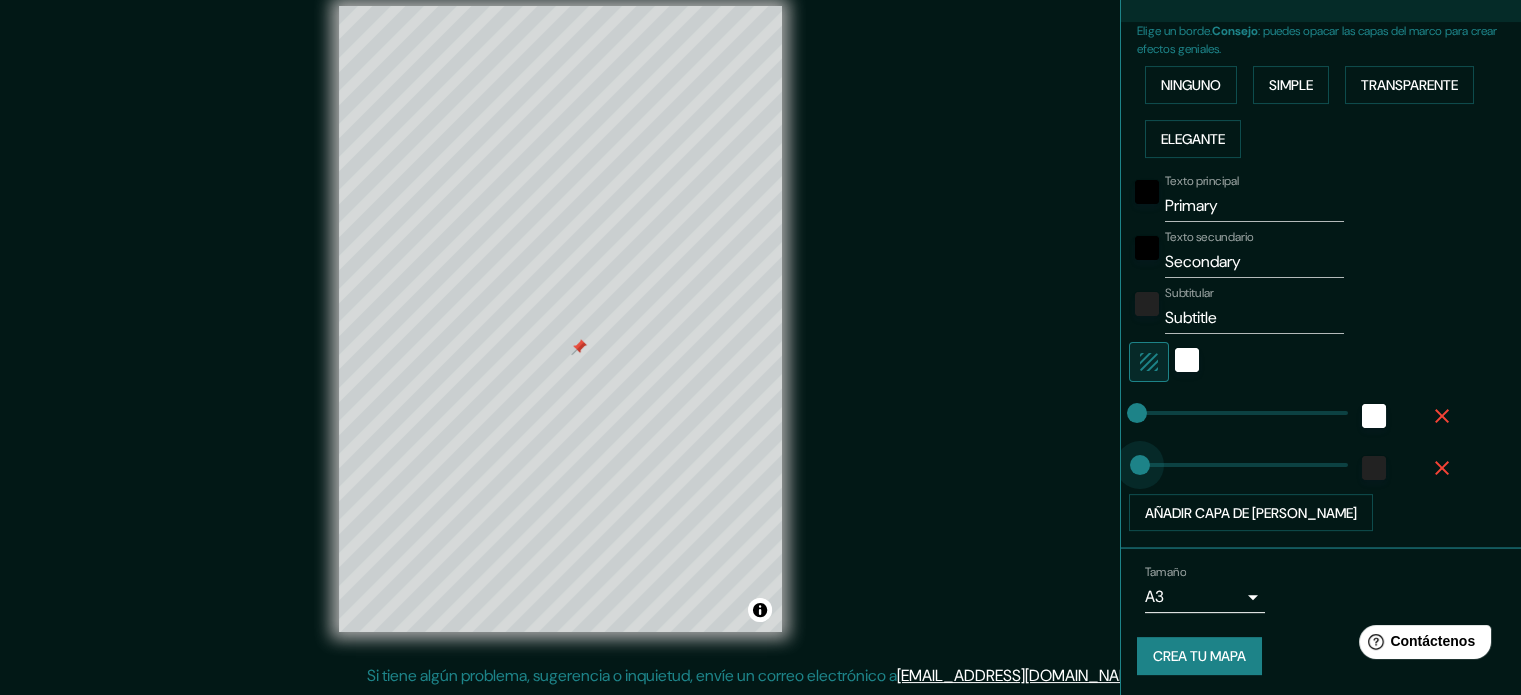 type on "0" 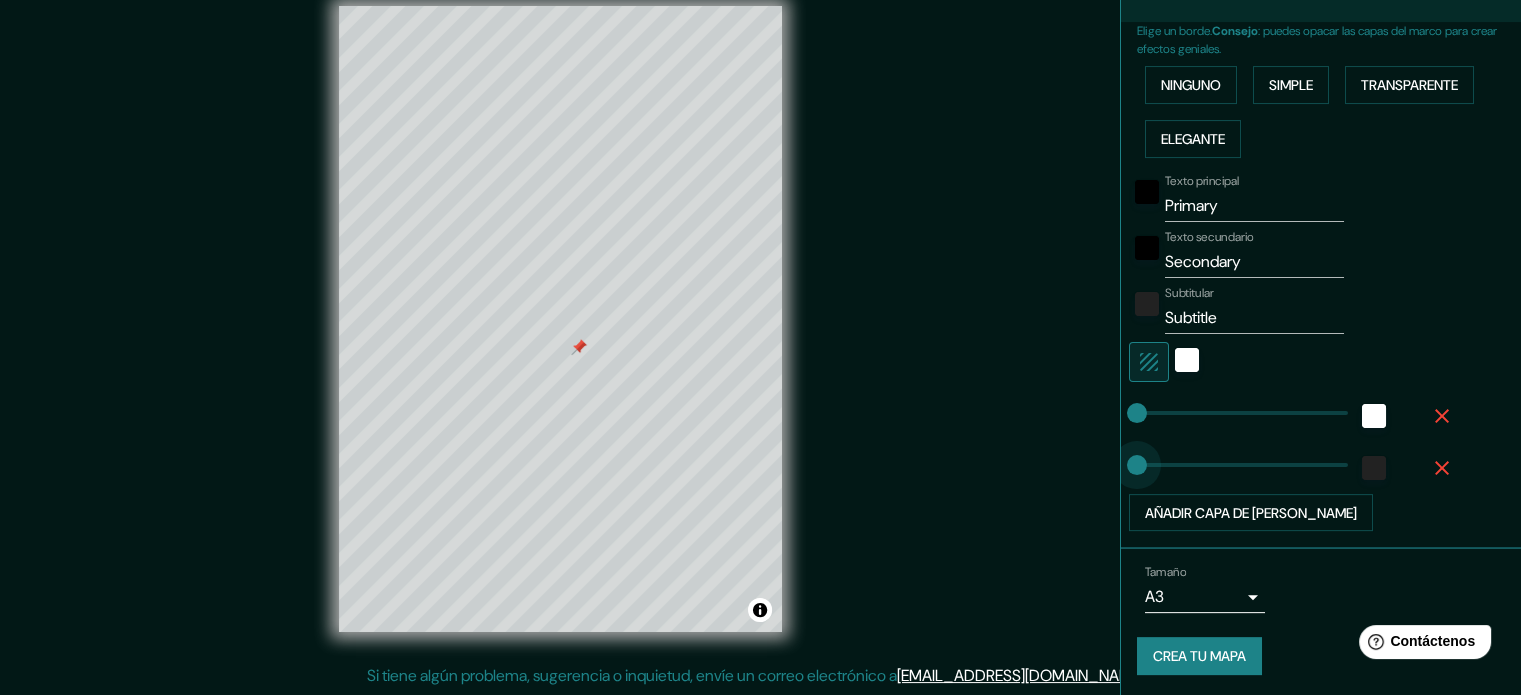 drag, startPoint x: 1135, startPoint y: 460, endPoint x: 1106, endPoint y: 462, distance: 29.068884 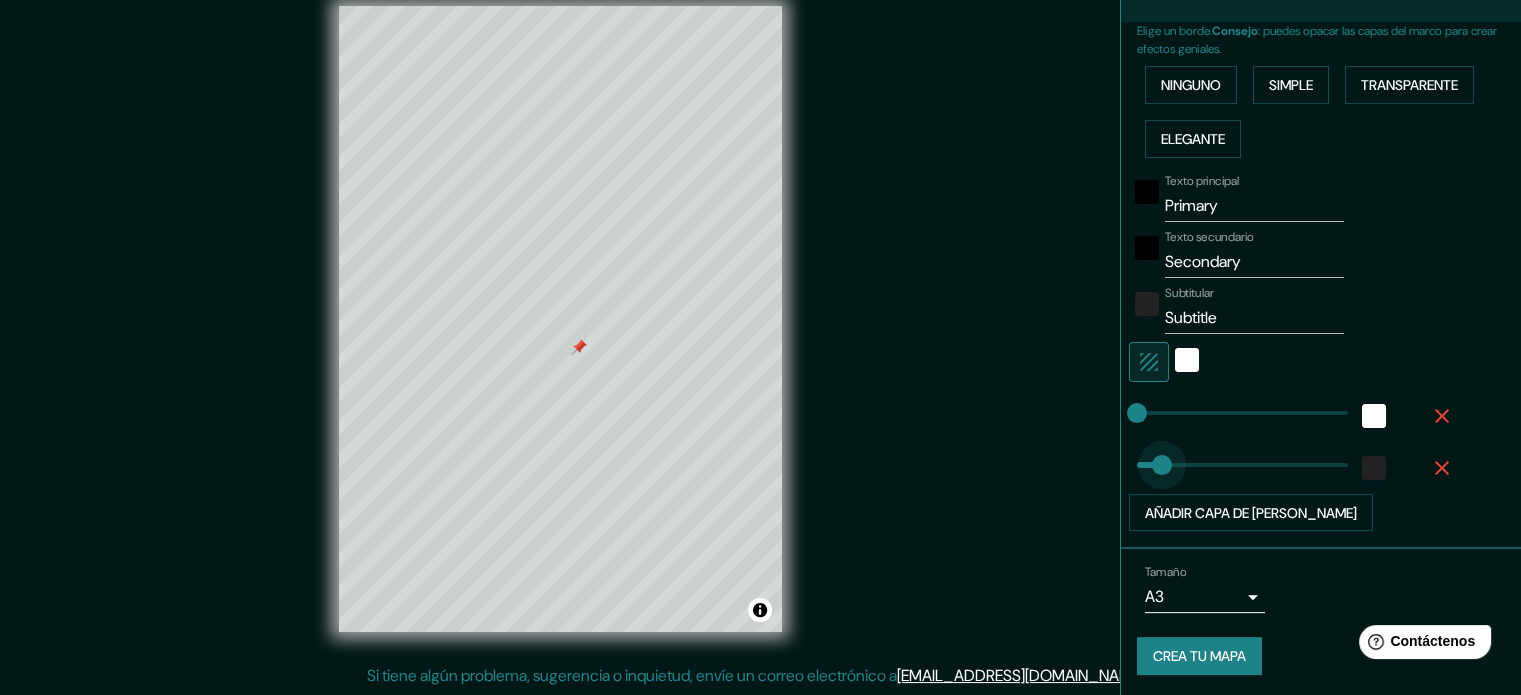 type on "56" 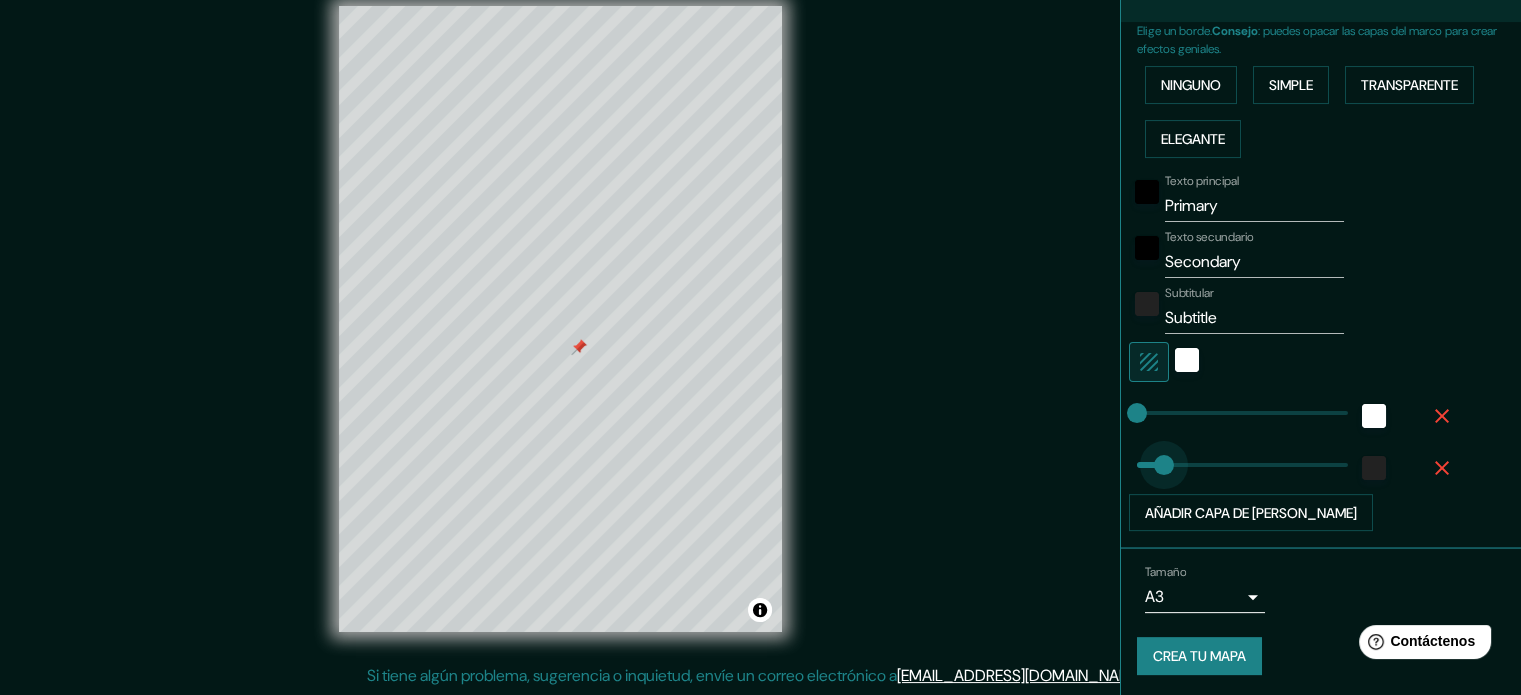 drag, startPoint x: 1120, startPoint y: 463, endPoint x: 1148, endPoint y: 466, distance: 28.160255 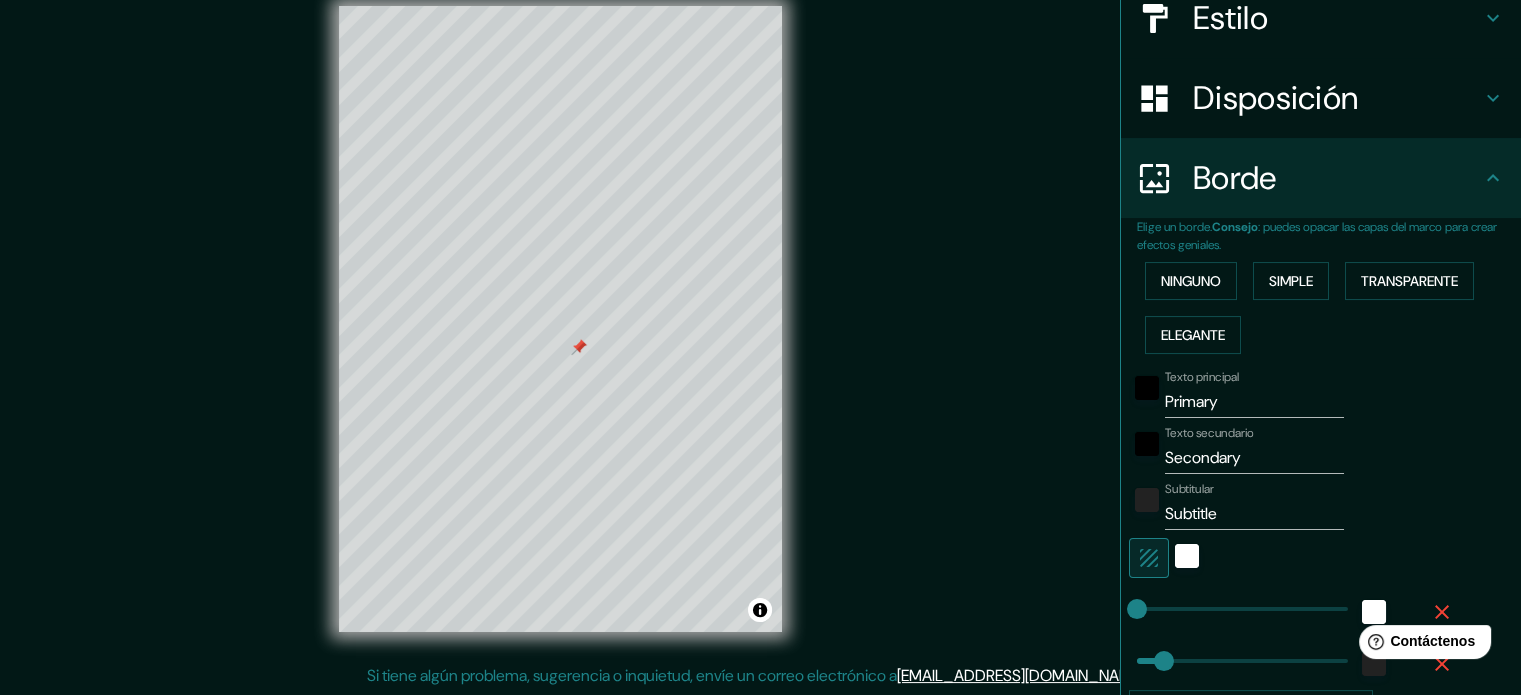 scroll, scrollTop: 244, scrollLeft: 0, axis: vertical 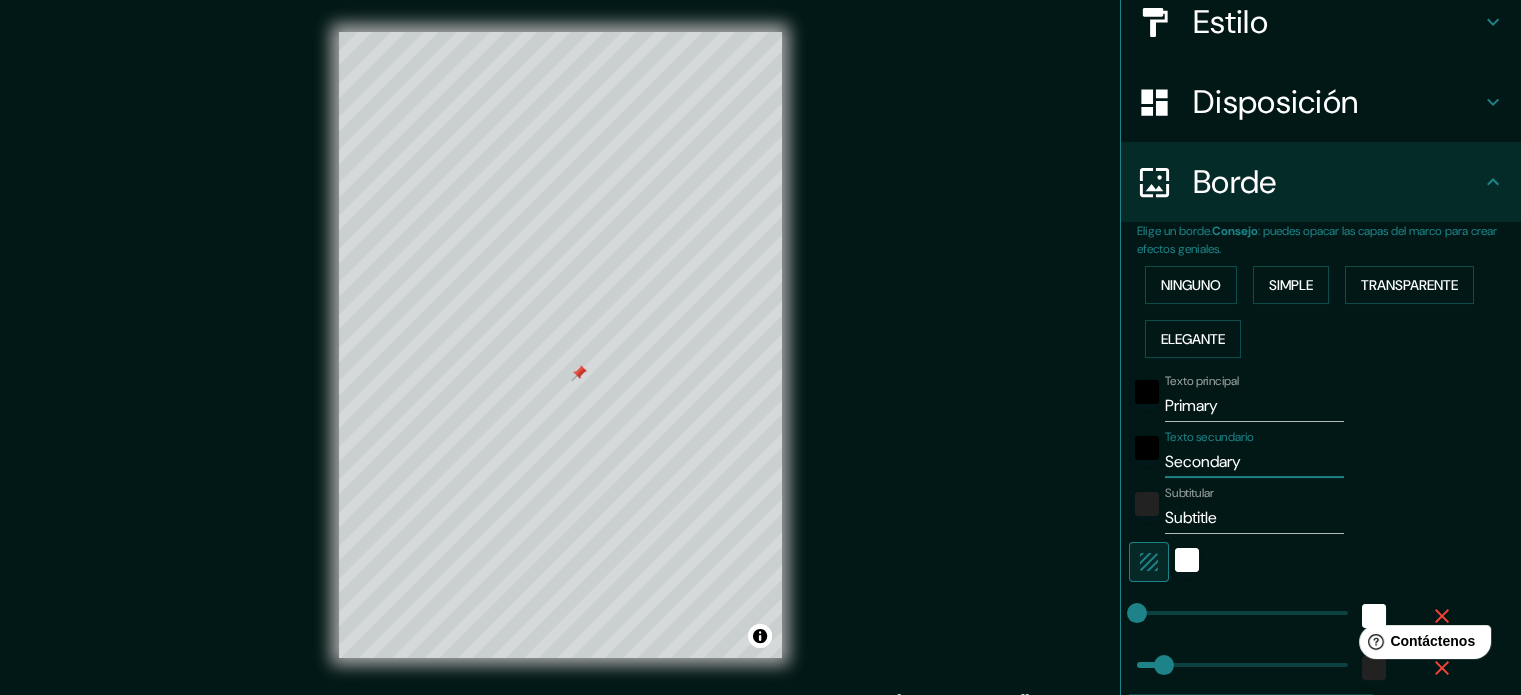 drag, startPoint x: 1279, startPoint y: 466, endPoint x: 1152, endPoint y: 471, distance: 127.09839 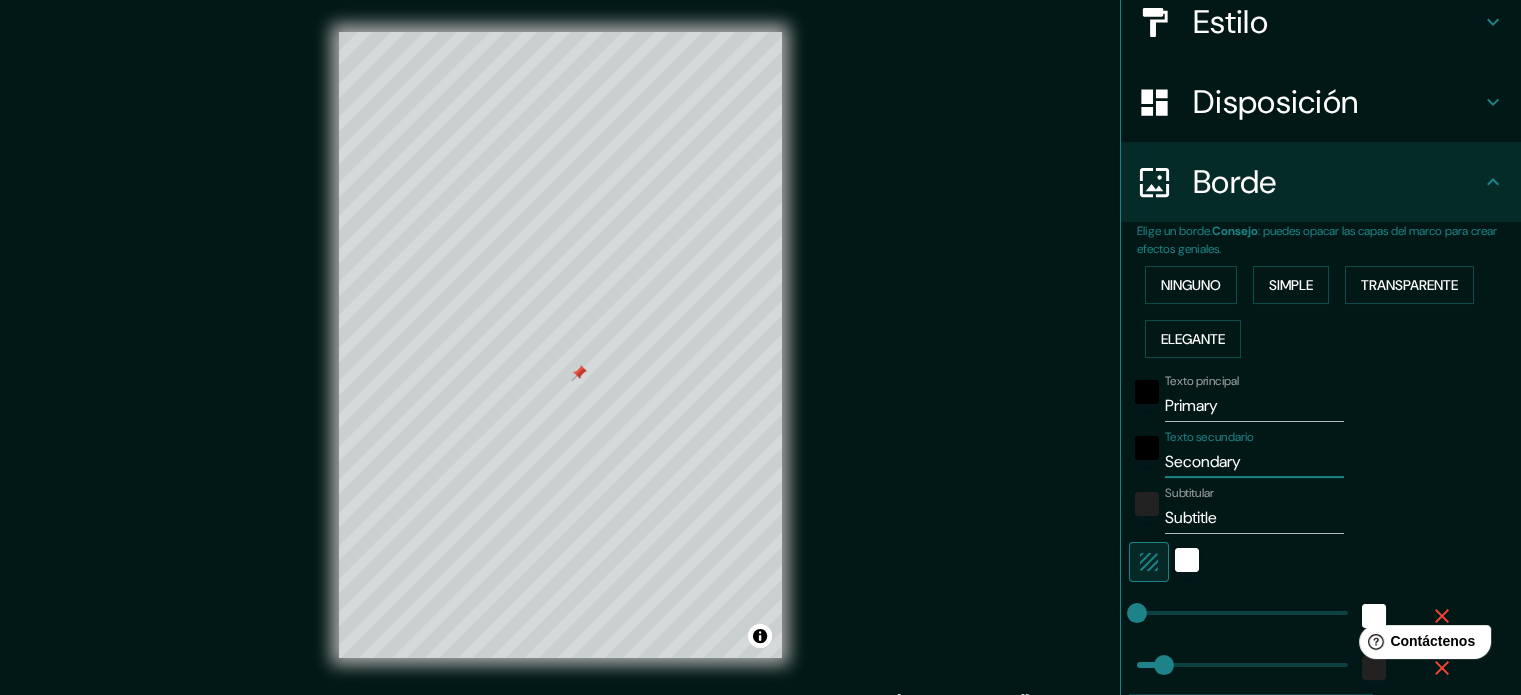 click on "Secondary" at bounding box center [1254, 462] 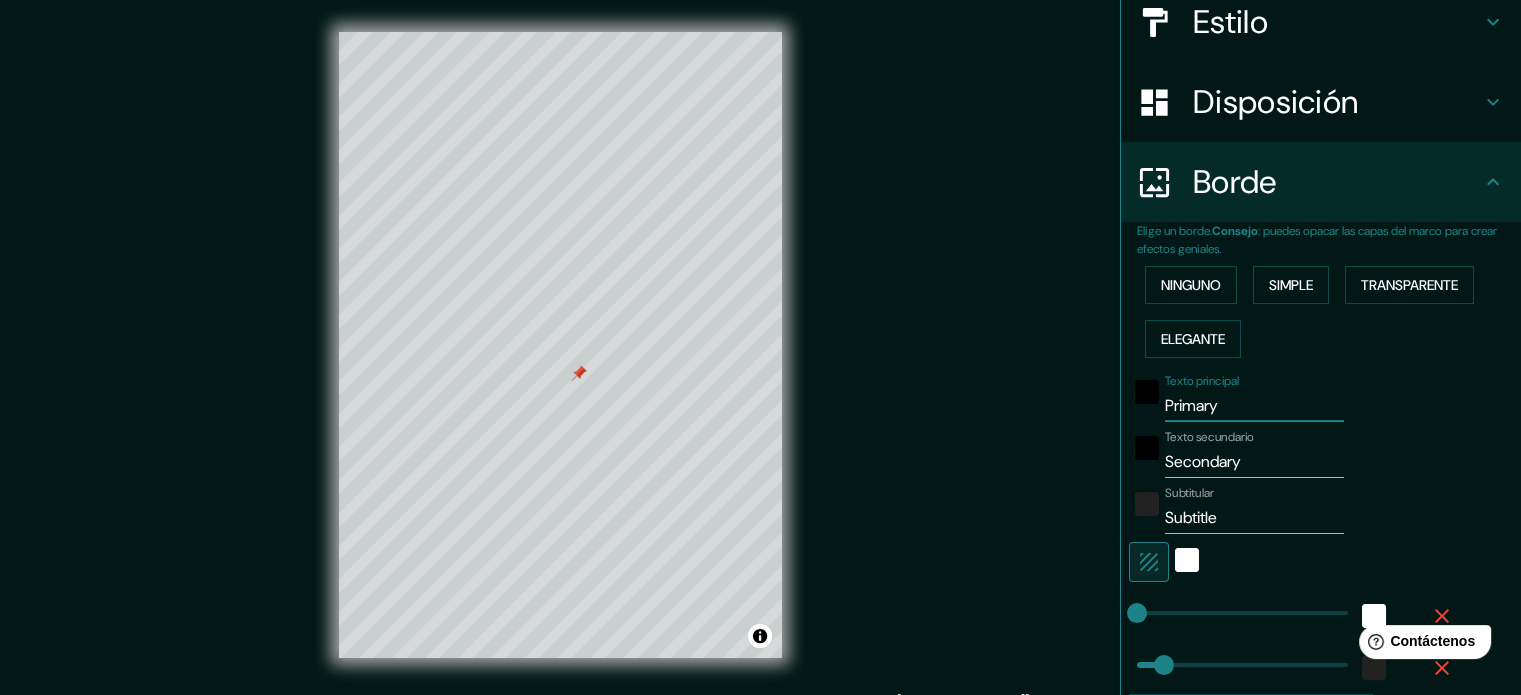 drag, startPoint x: 1222, startPoint y: 412, endPoint x: 1197, endPoint y: 411, distance: 25.019993 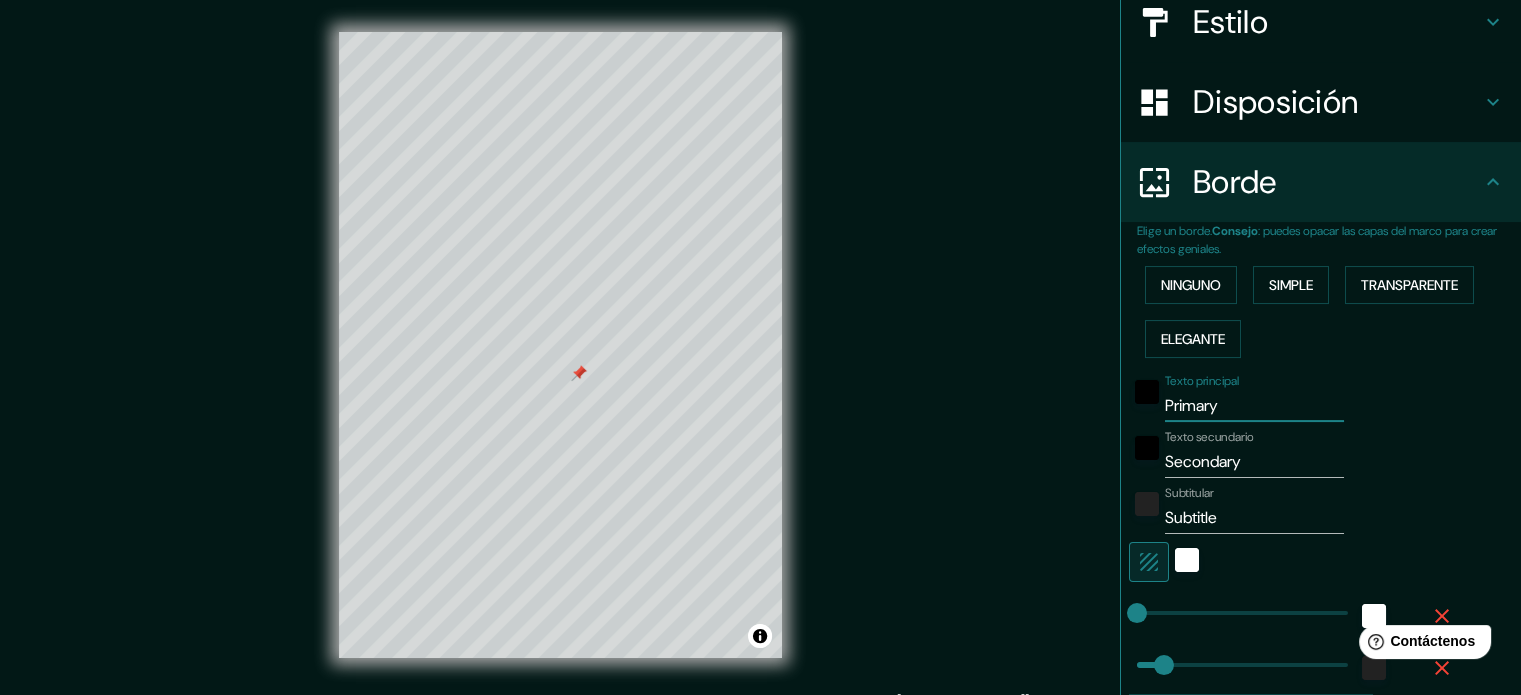 click on "Primary" at bounding box center (1254, 406) 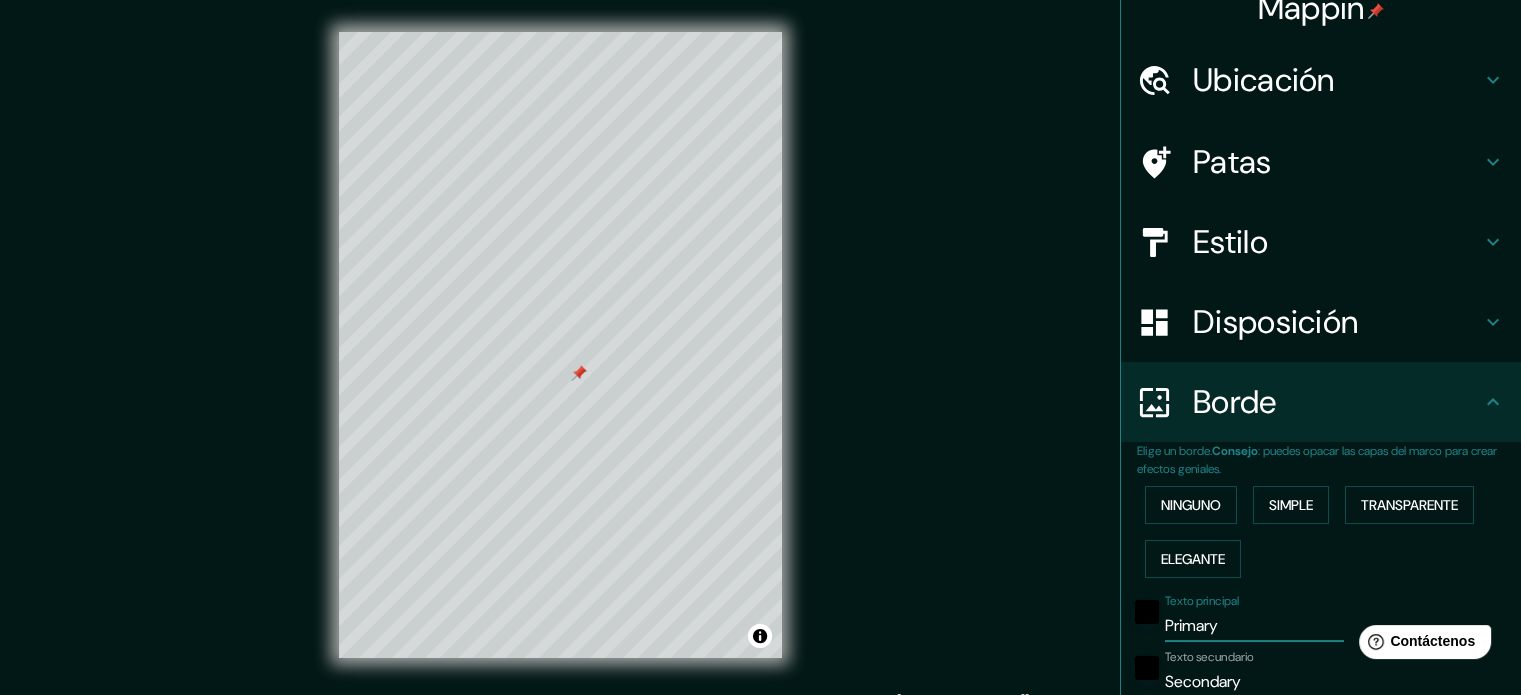 scroll, scrollTop: 0, scrollLeft: 0, axis: both 